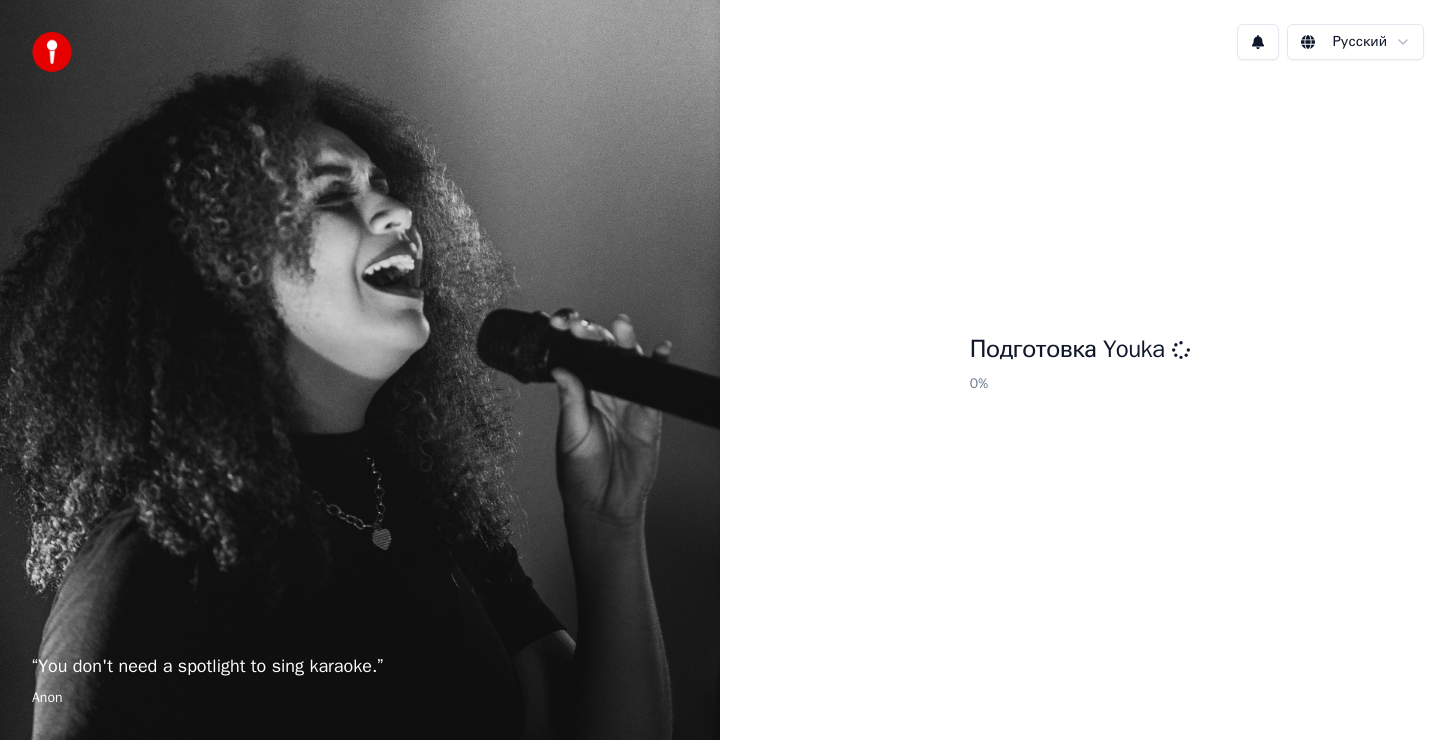 scroll, scrollTop: 0, scrollLeft: 0, axis: both 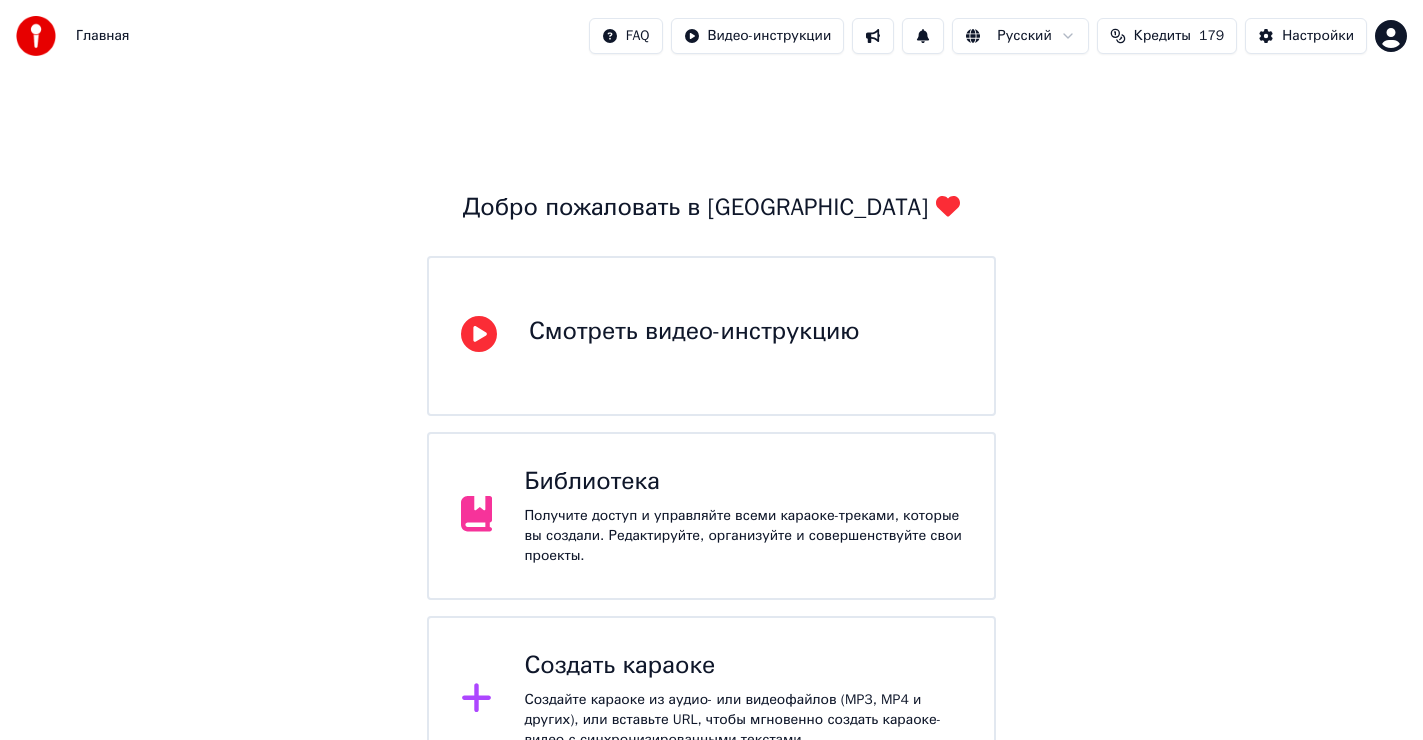click on "Создать караоке Создайте караоке из аудио- или видеофайлов (MP3, MP4 и других), или вставьте URL, чтобы мгновенно создать караоке-видео с синхронизированными текстами." at bounding box center (743, 700) 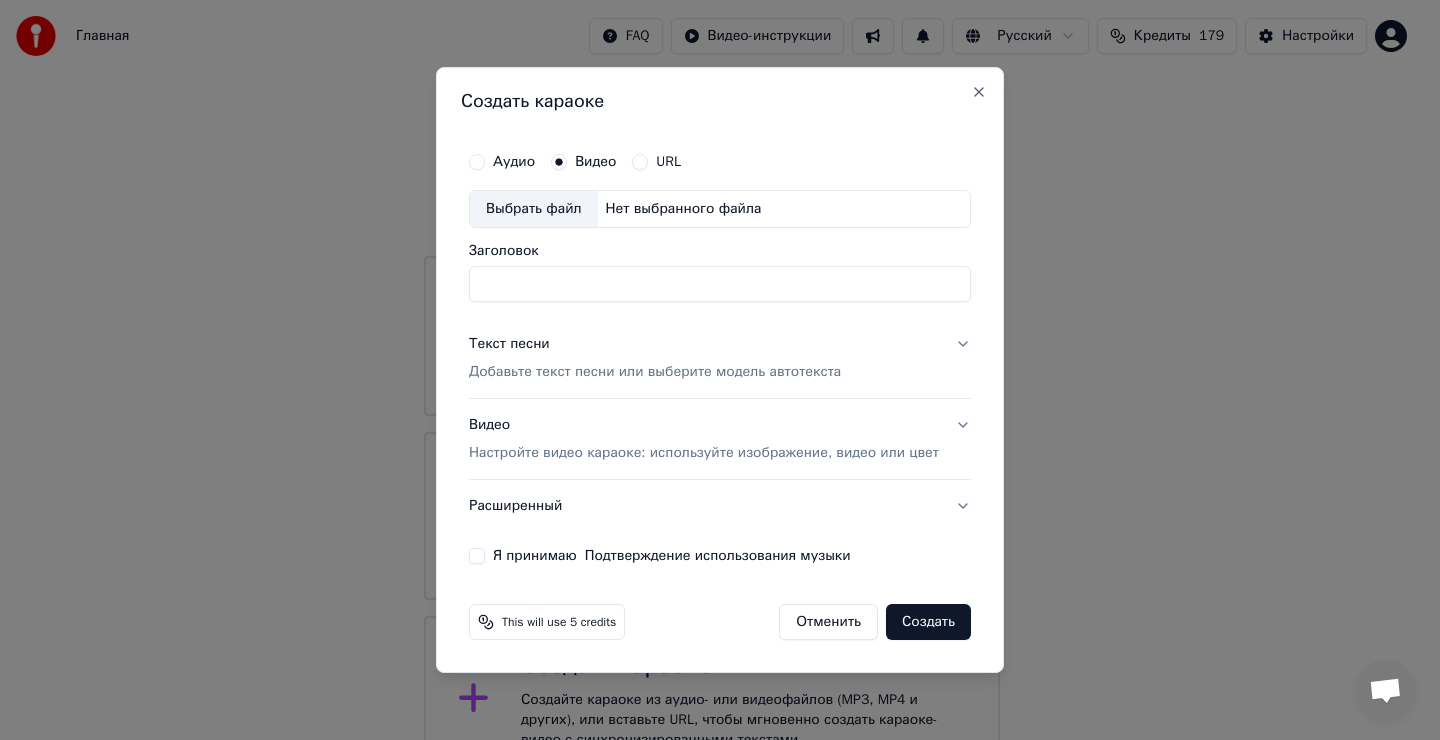 click on "Аудио" at bounding box center (477, 162) 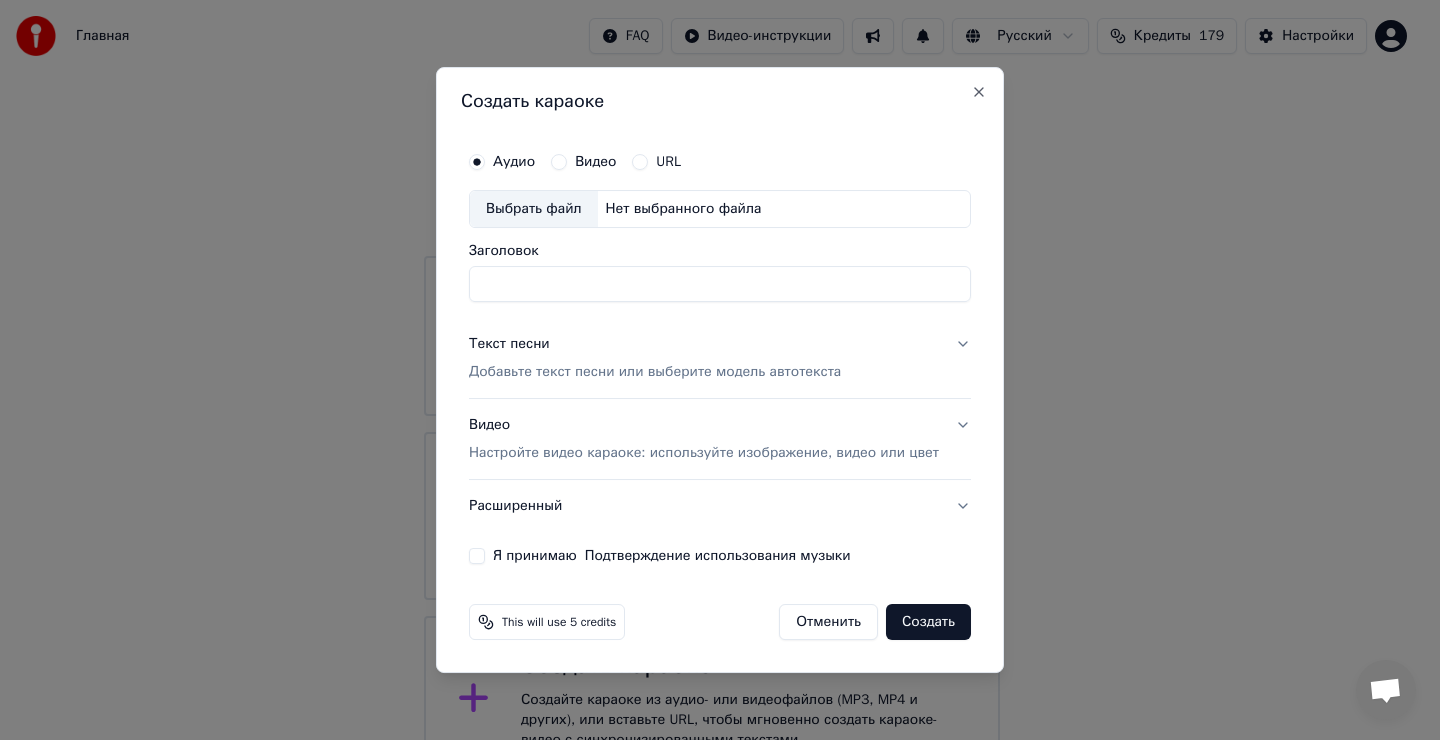 click on "Выбрать файл" at bounding box center [534, 209] 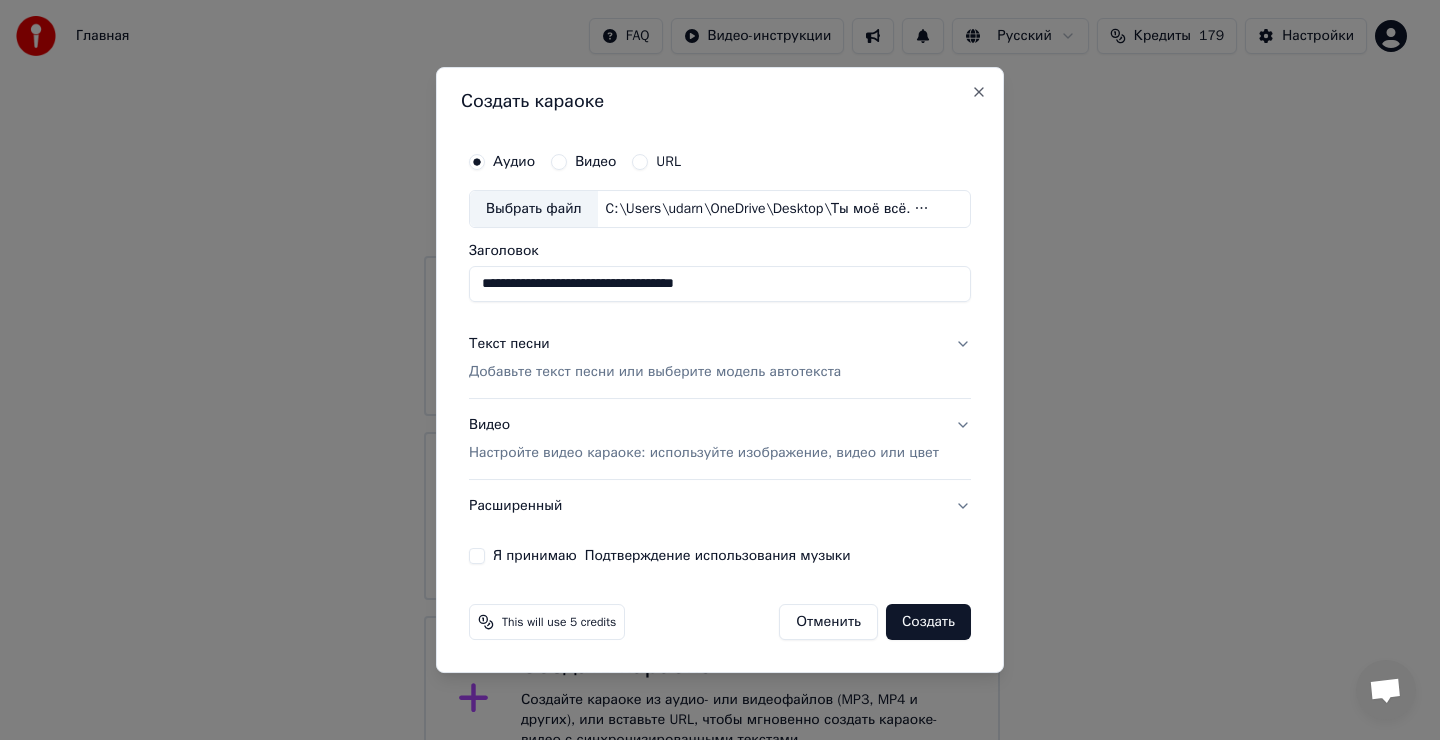 type on "**********" 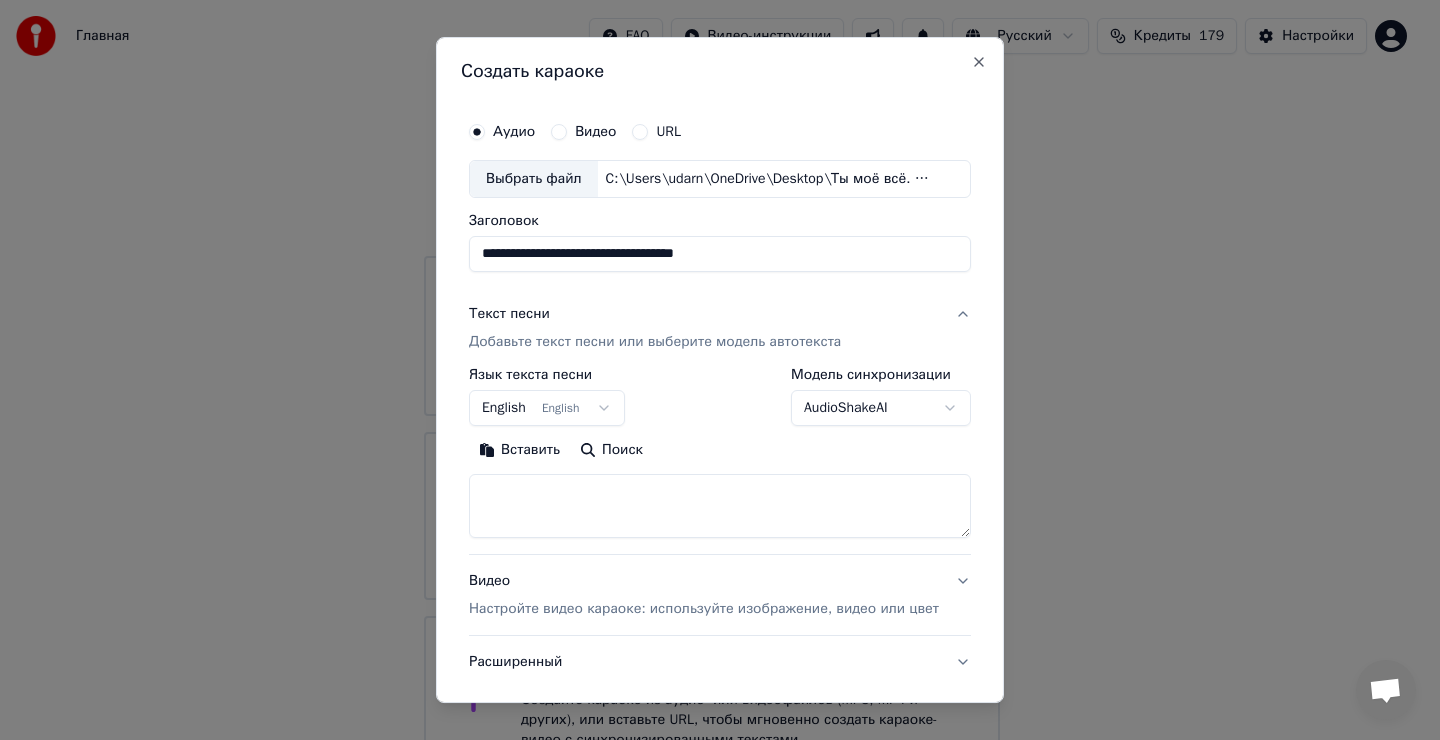 click at bounding box center [720, 506] 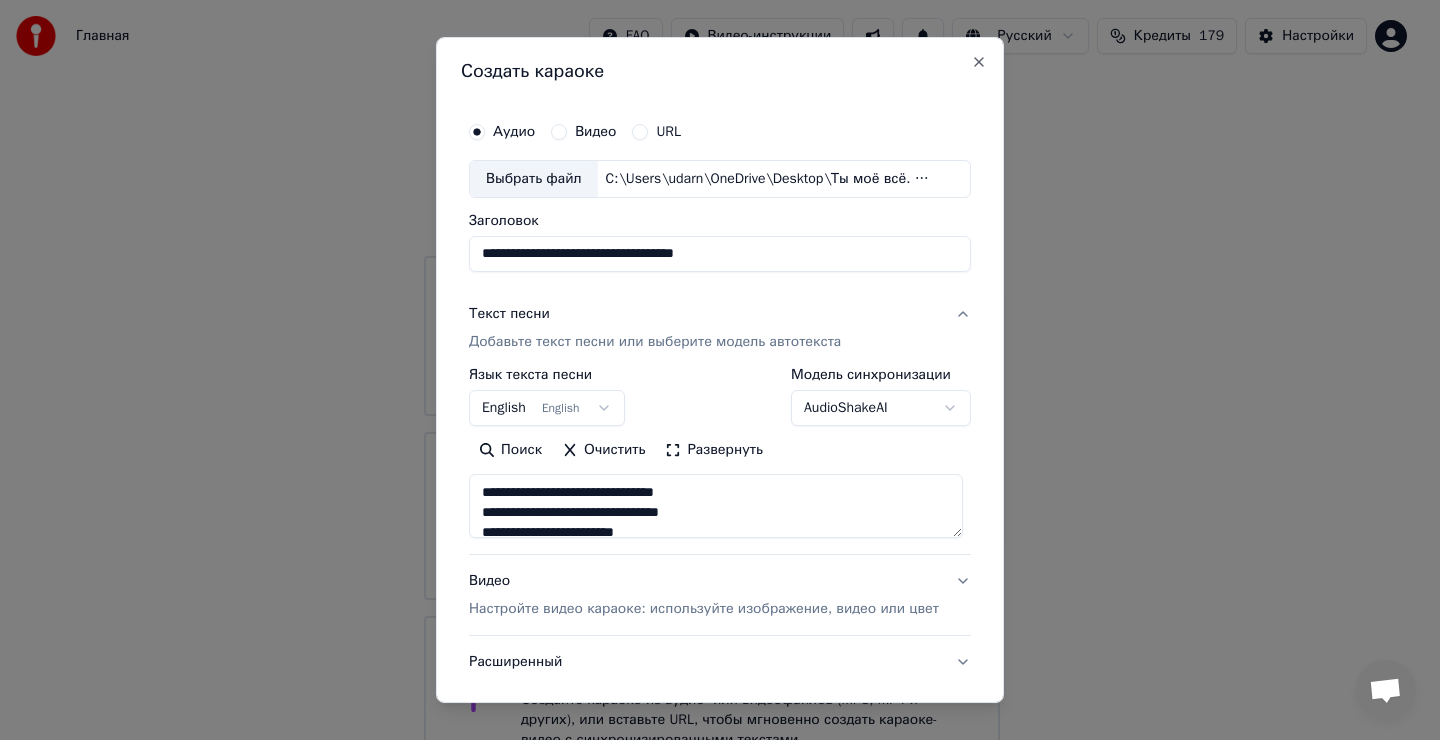 type on "**********" 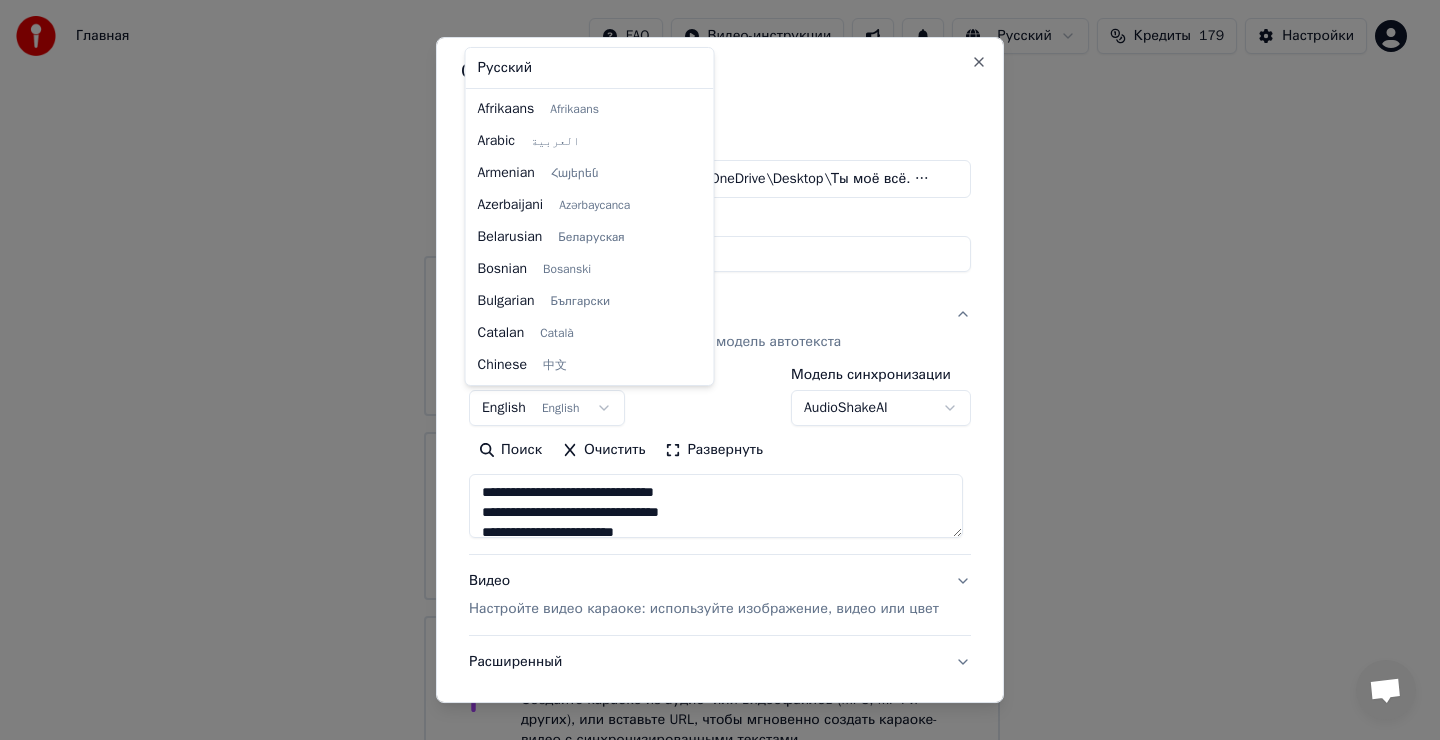 scroll, scrollTop: 160, scrollLeft: 0, axis: vertical 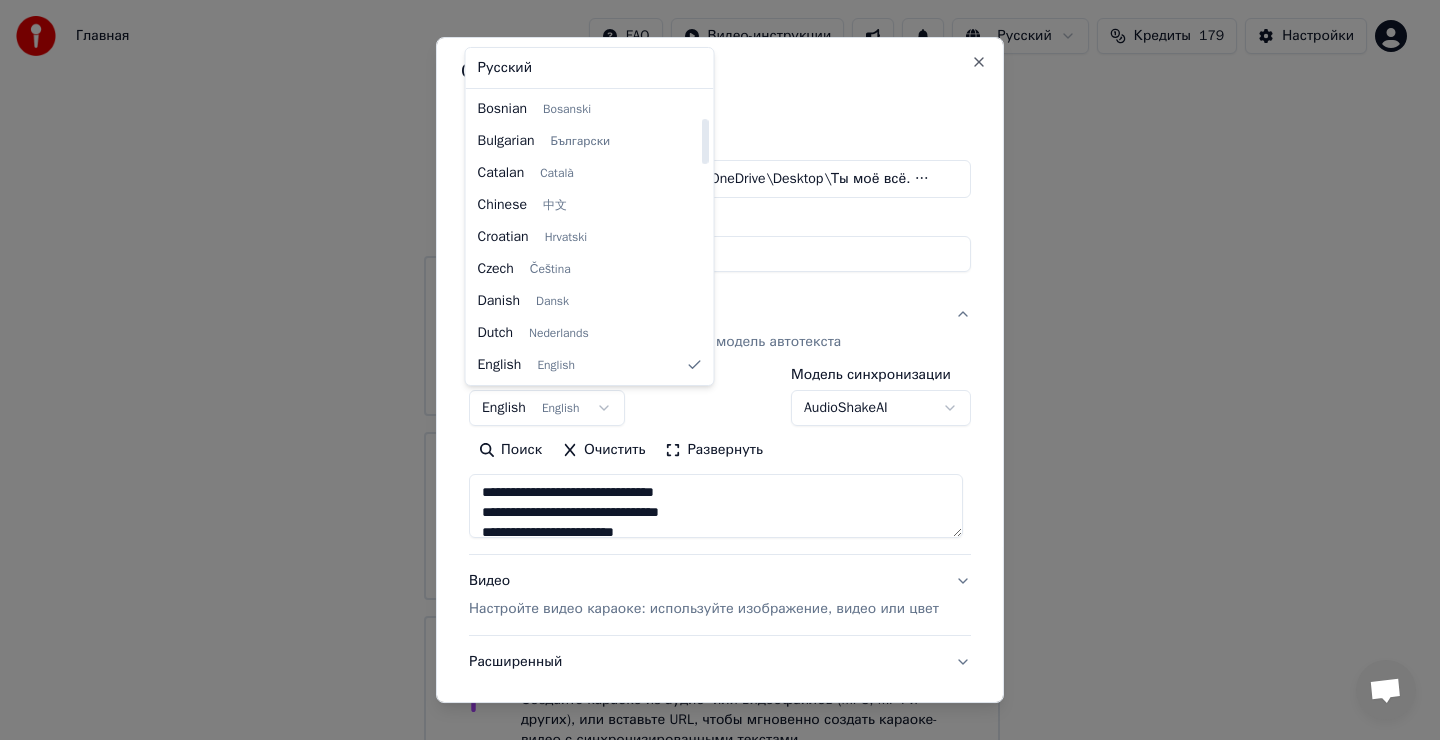 select on "**" 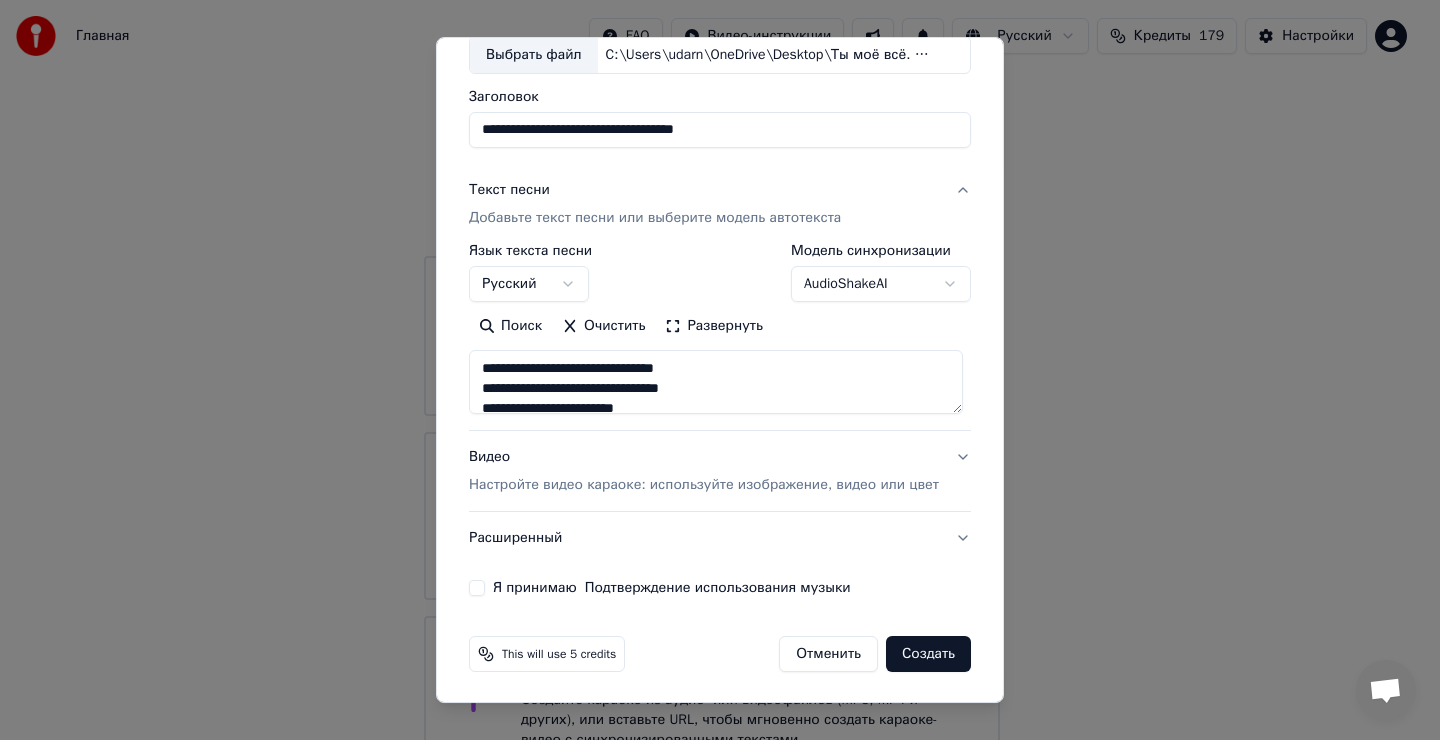 scroll, scrollTop: 126, scrollLeft: 0, axis: vertical 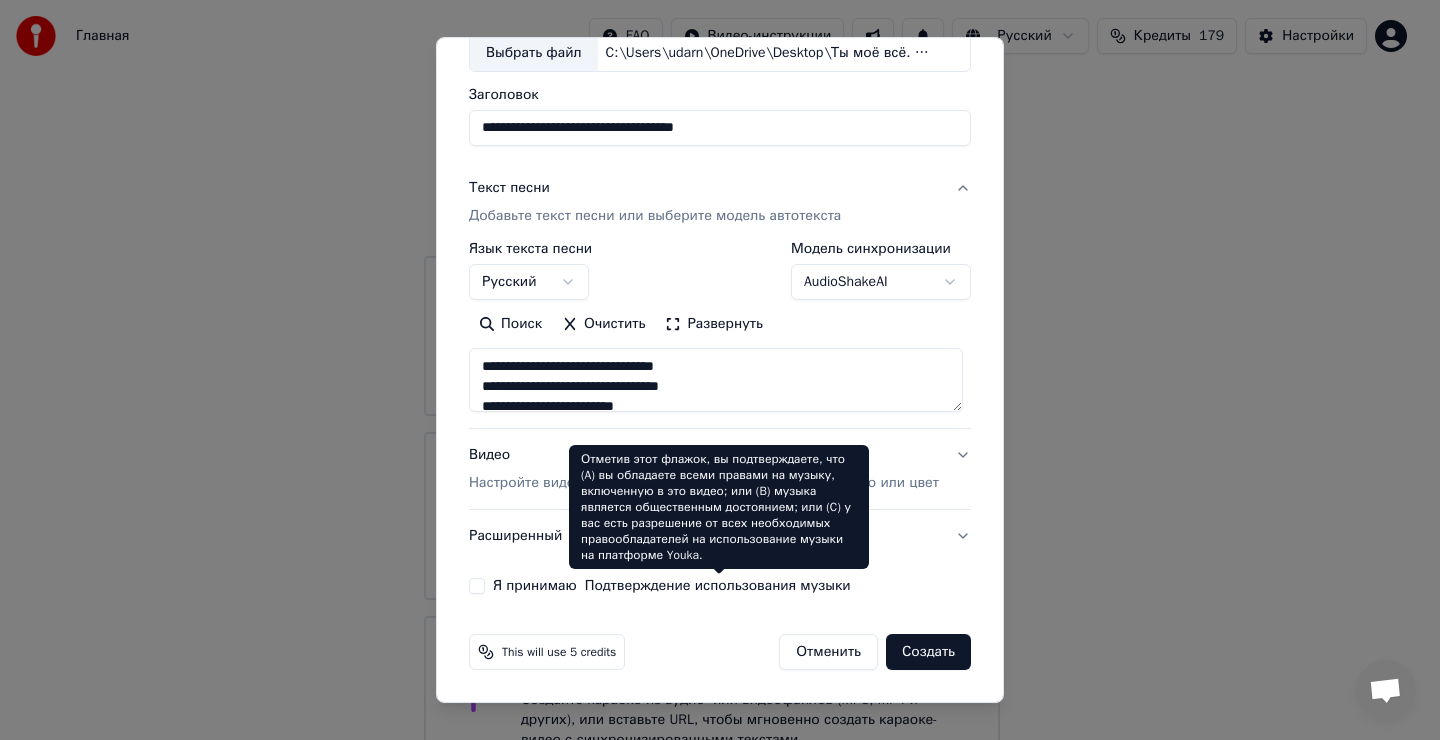 type on "**********" 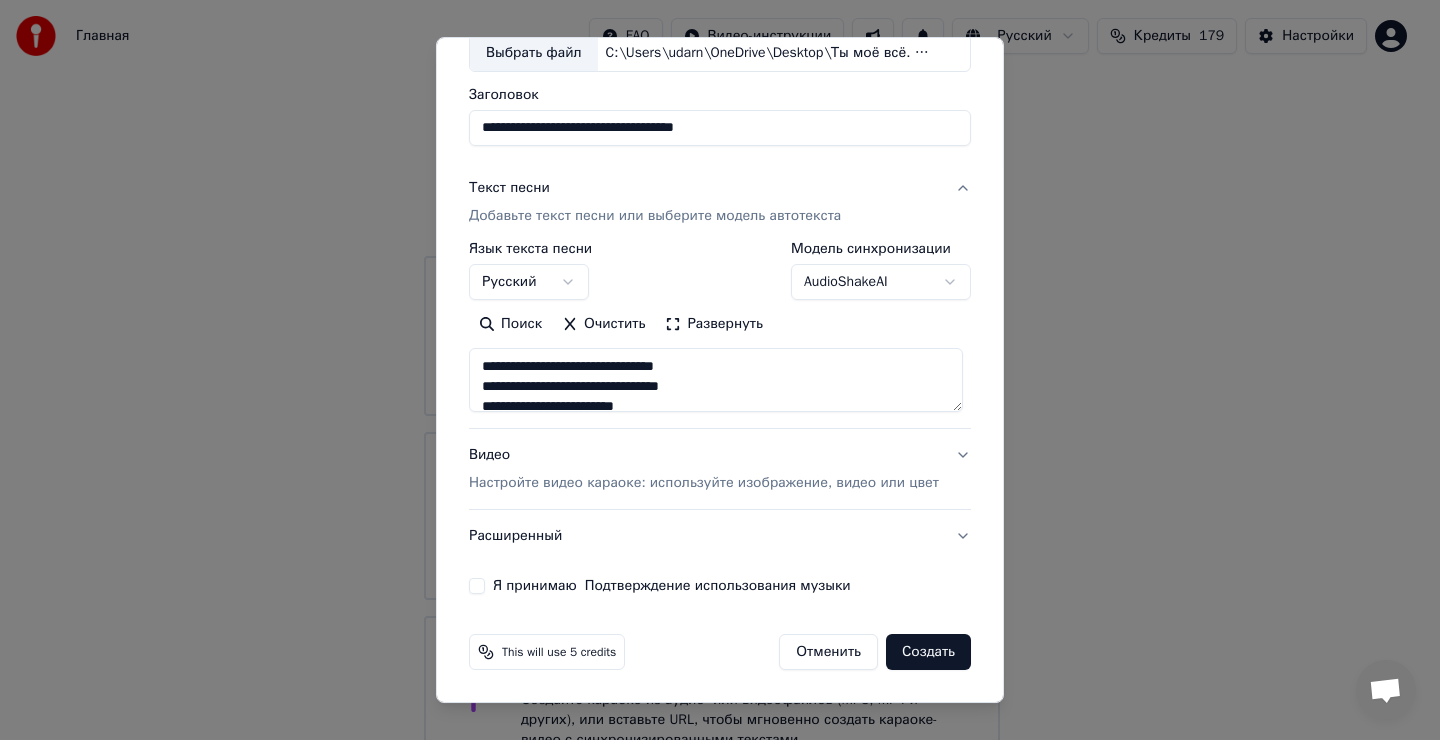 click on "Я принимаю   Подтверждение использования музыки" at bounding box center (477, 586) 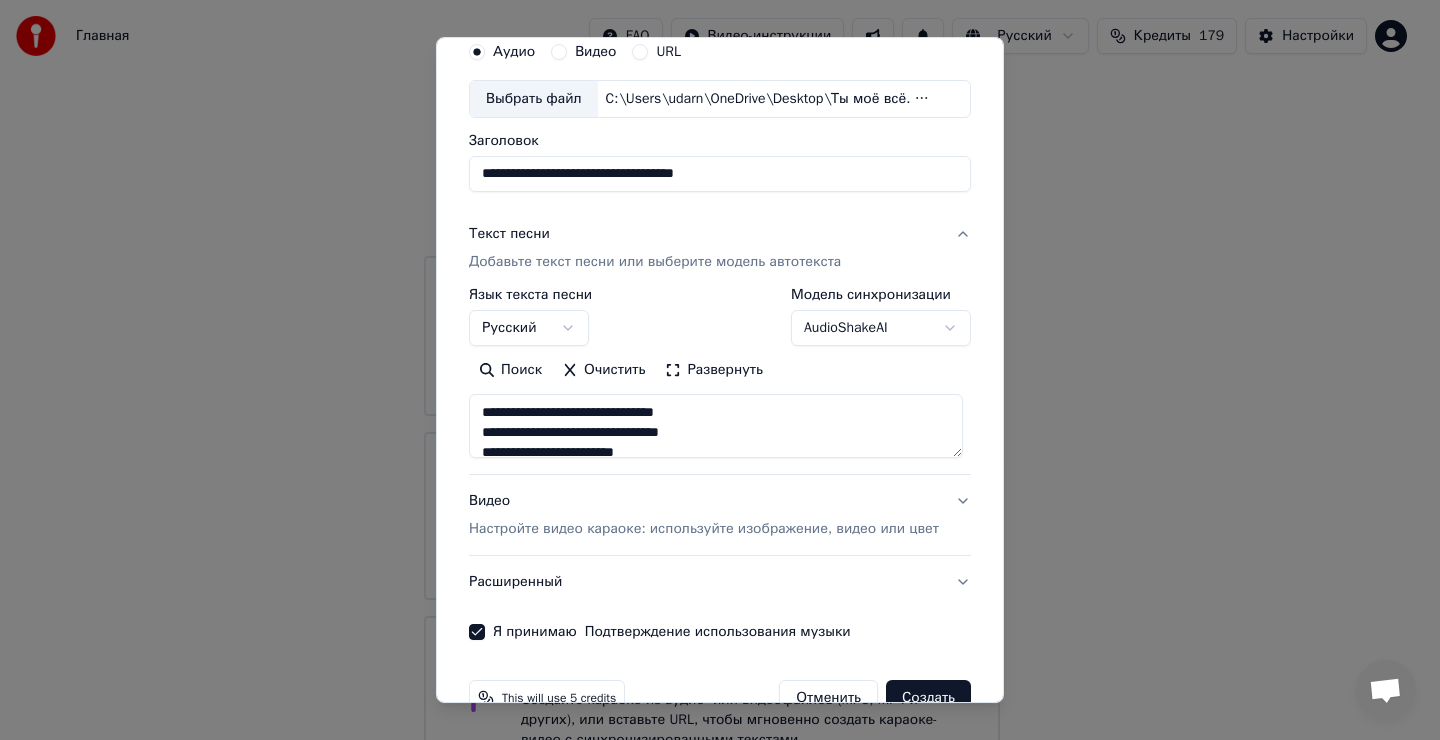 scroll, scrollTop: 0, scrollLeft: 0, axis: both 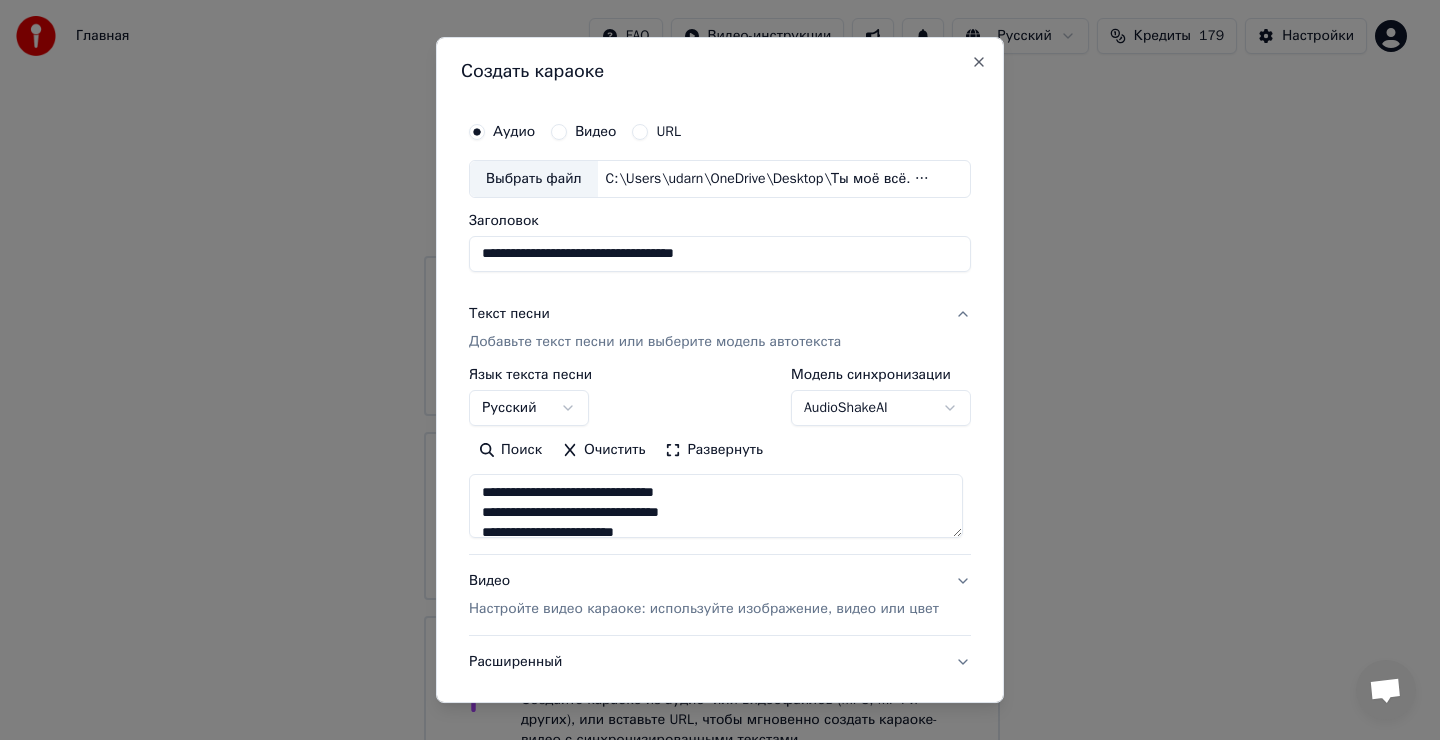 click on "**********" at bounding box center (720, 254) 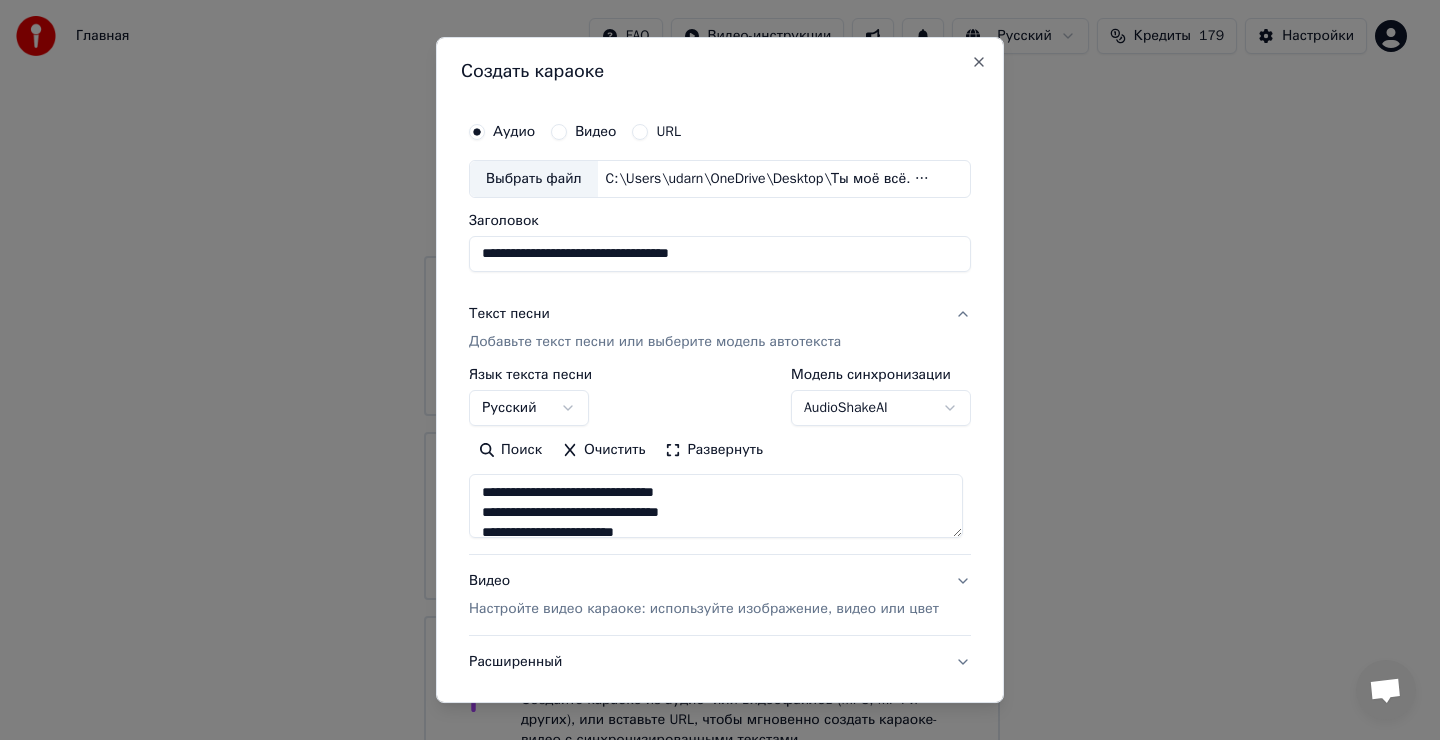 type on "**********" 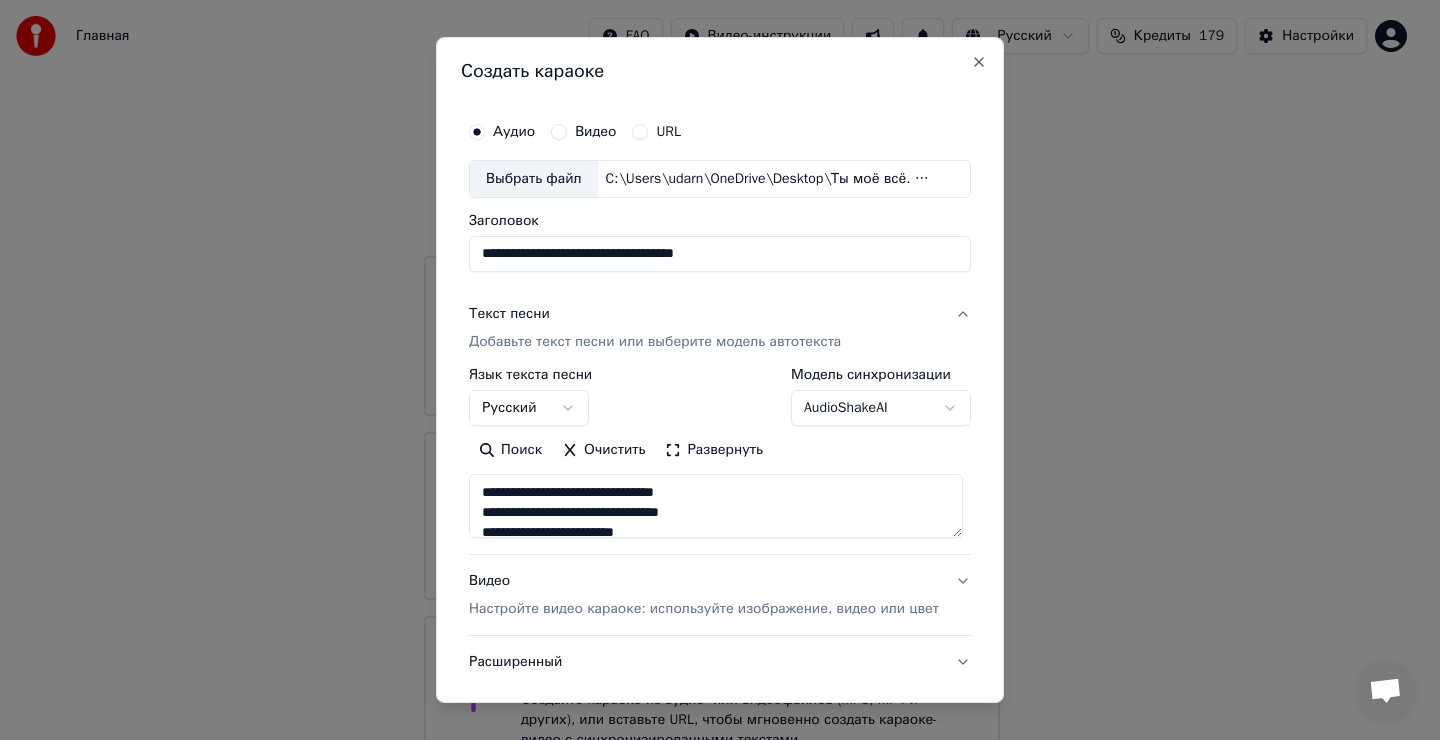 type on "**********" 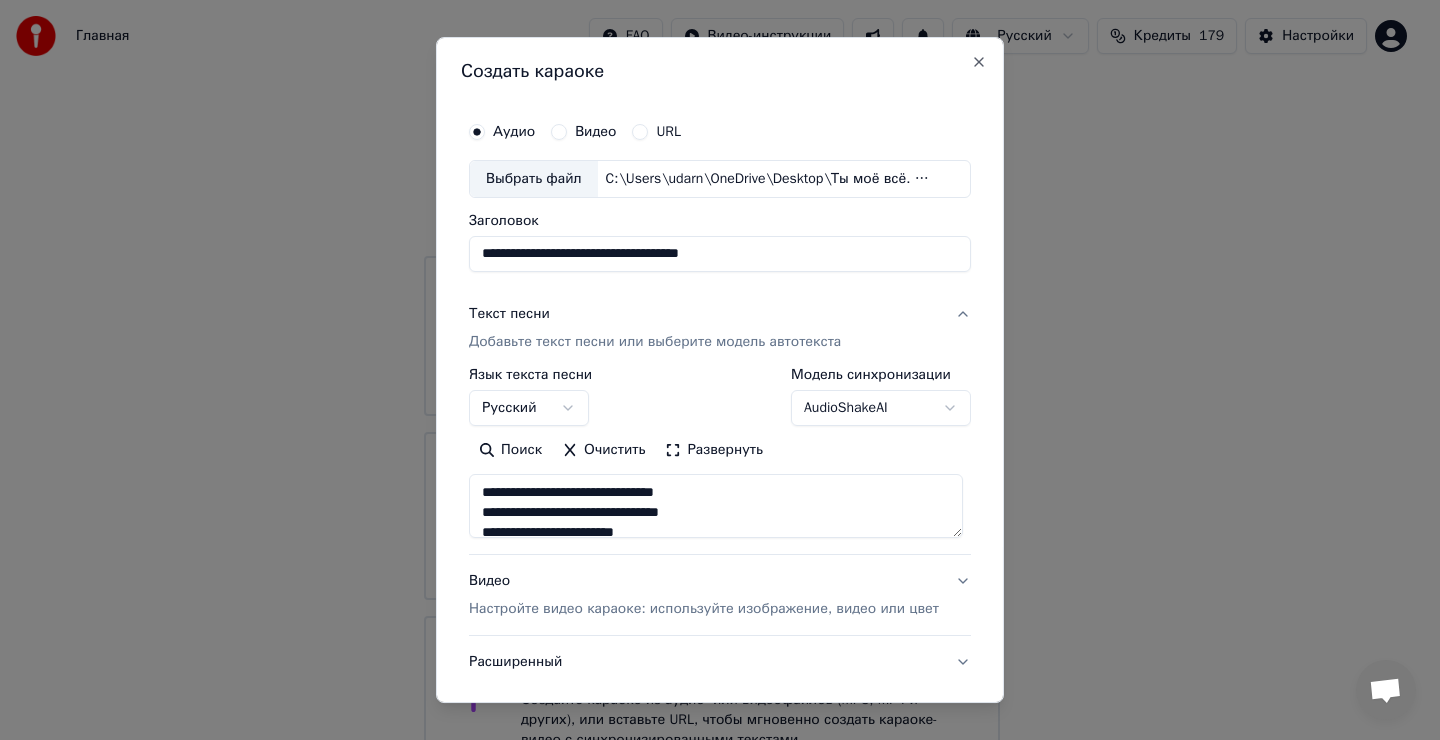 type on "**********" 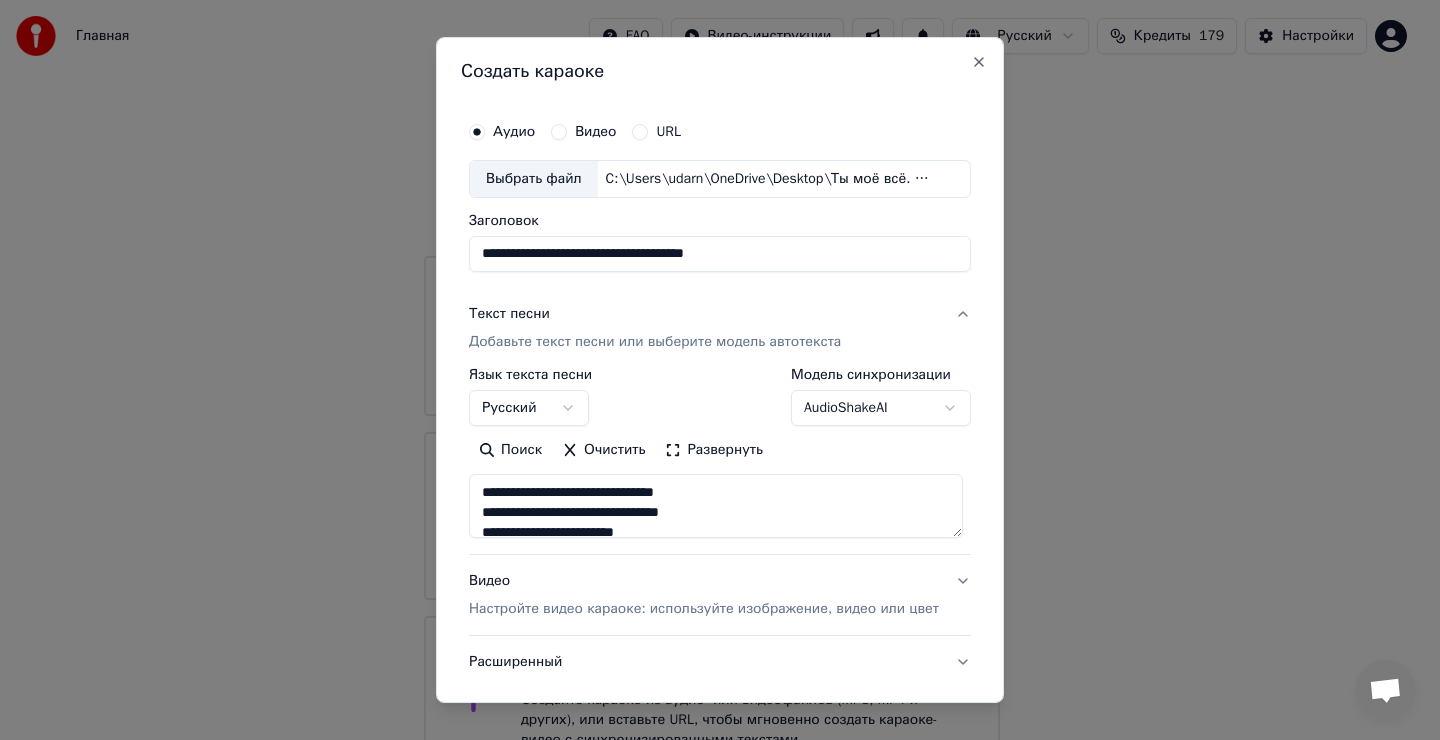 type on "**********" 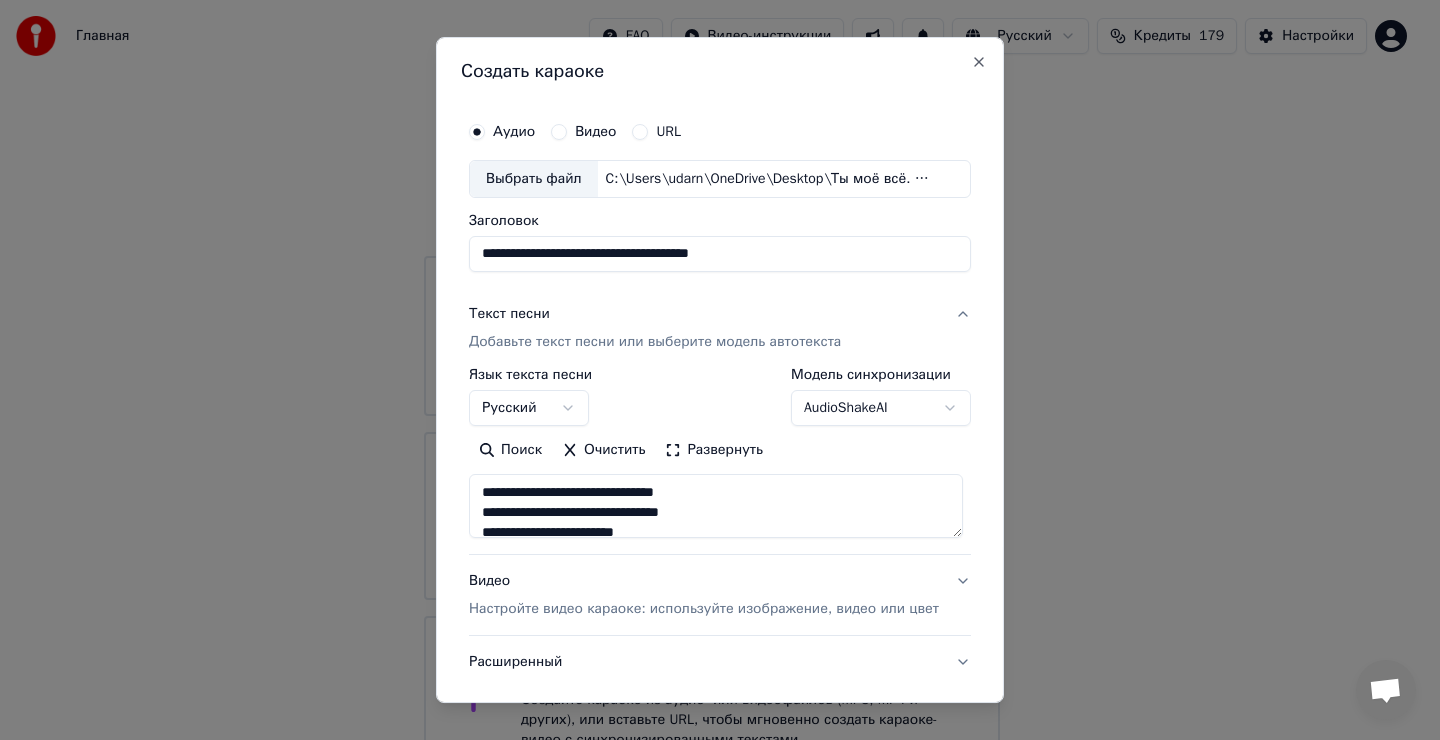 type on "**********" 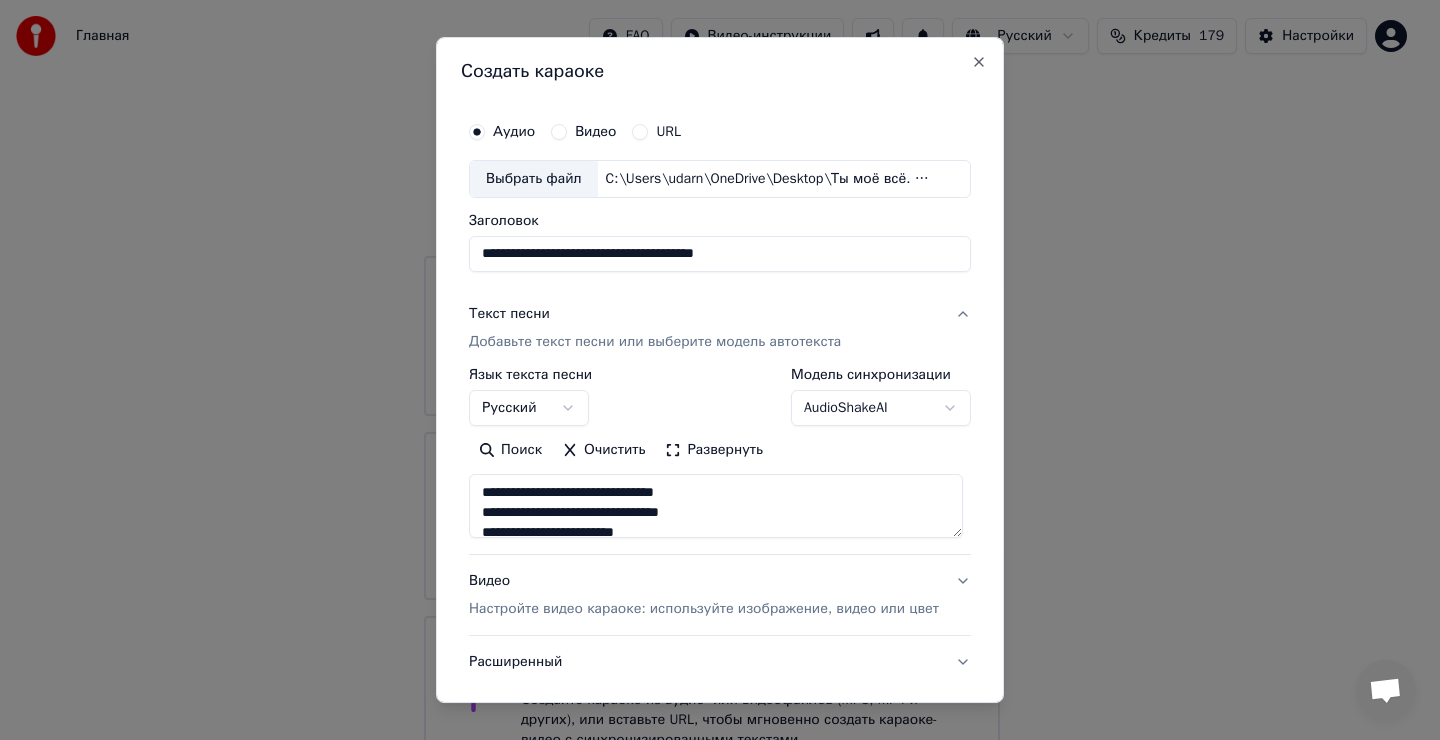 type on "**********" 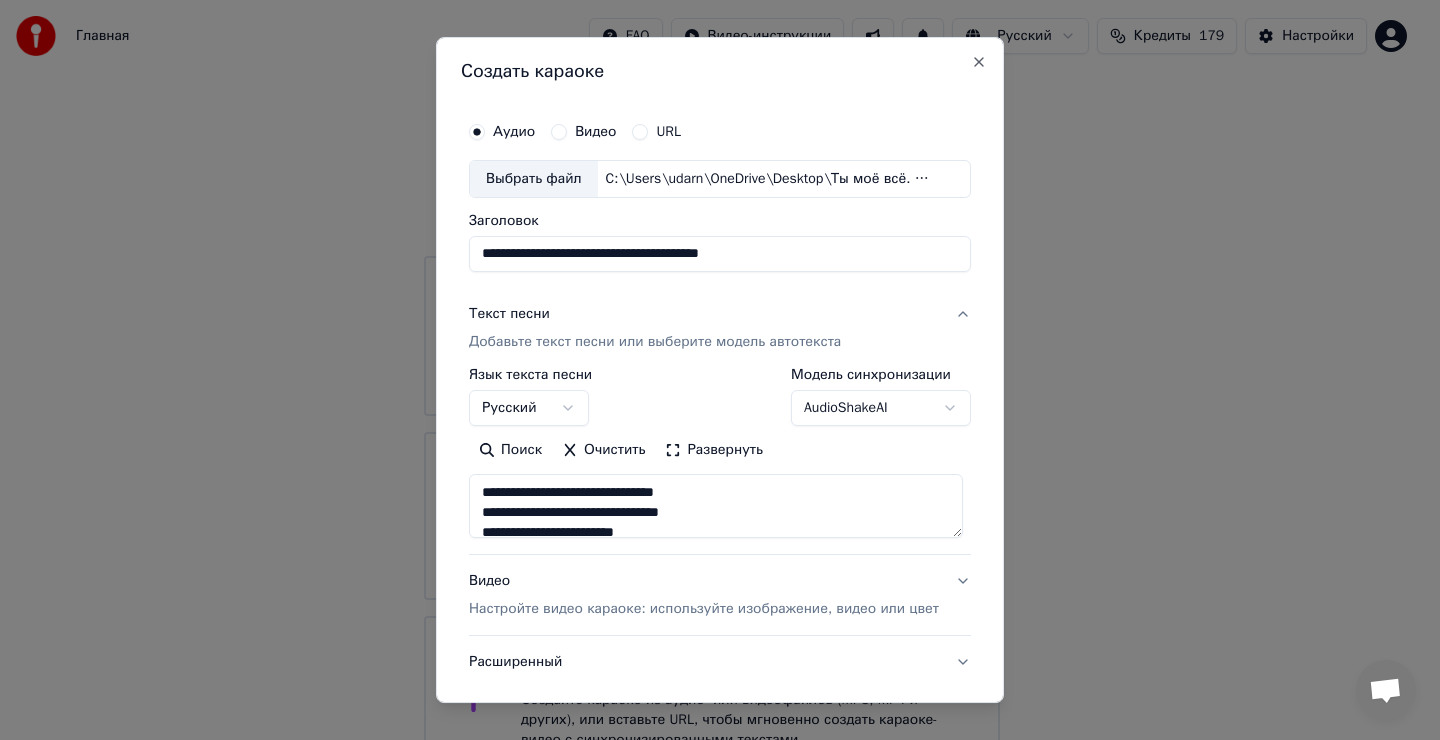 type on "**********" 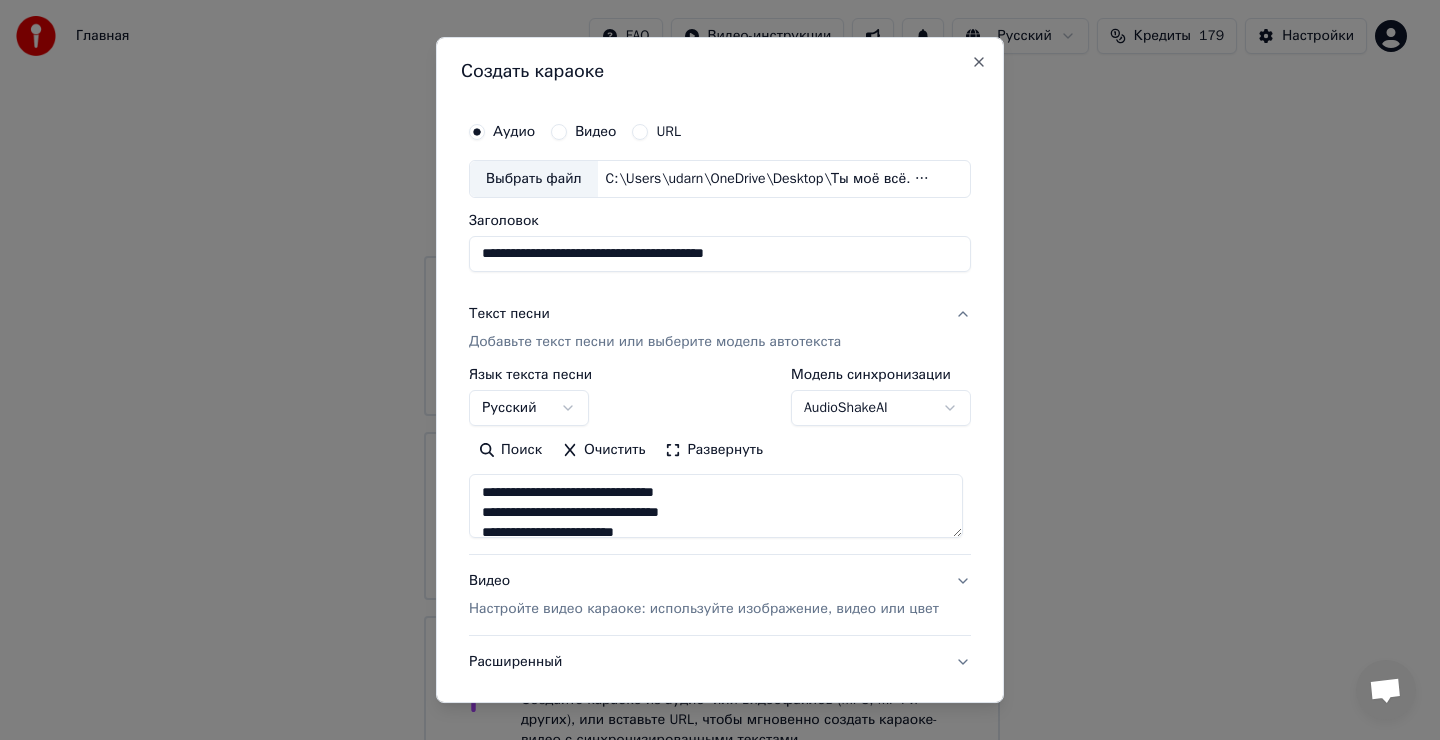 type on "**********" 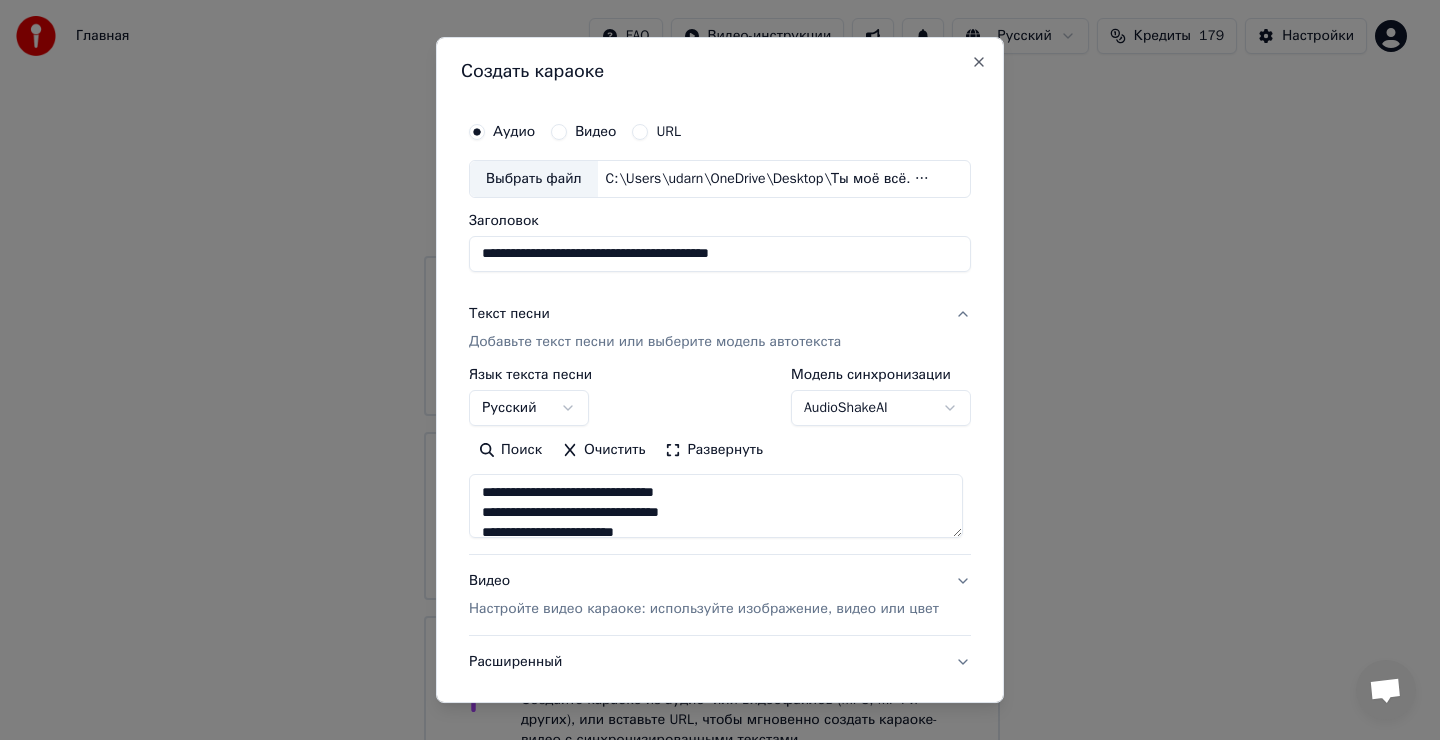 type on "**********" 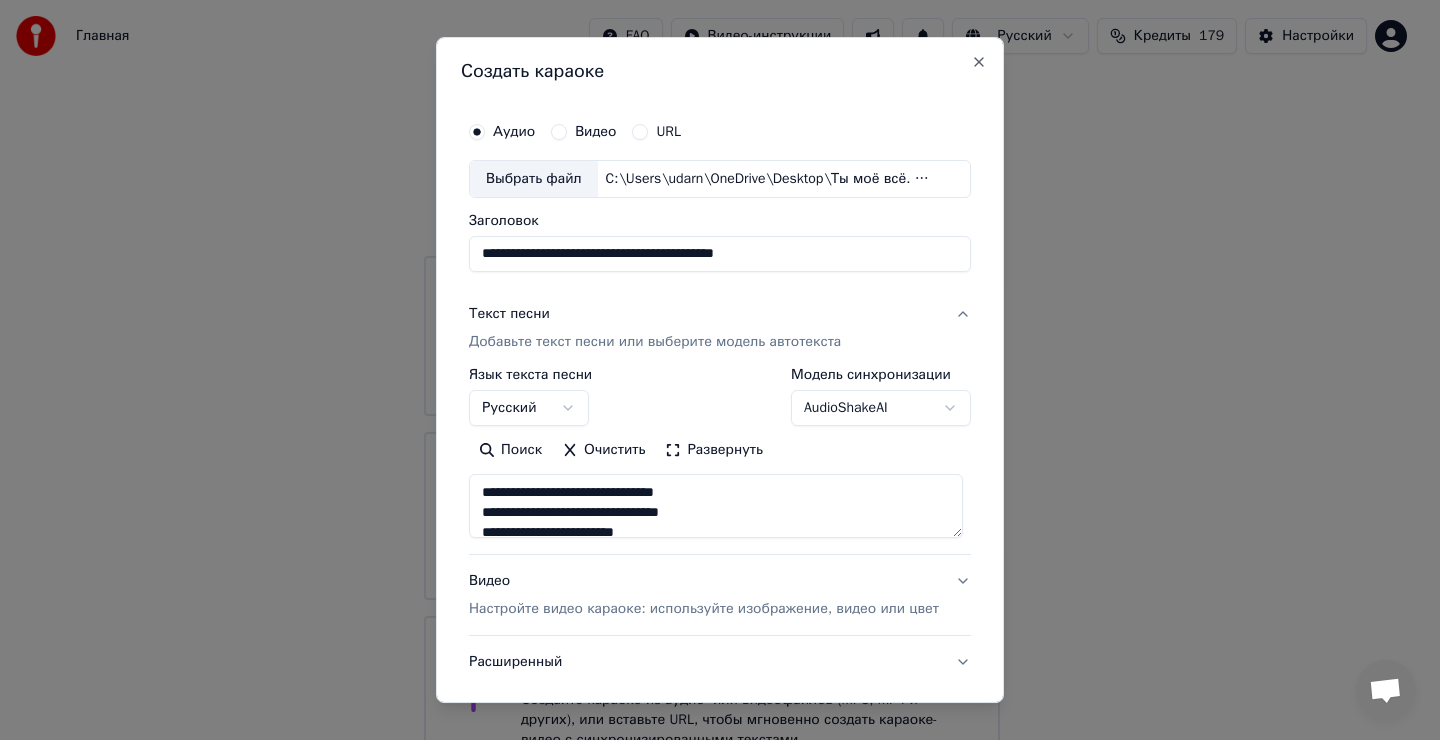 type on "**********" 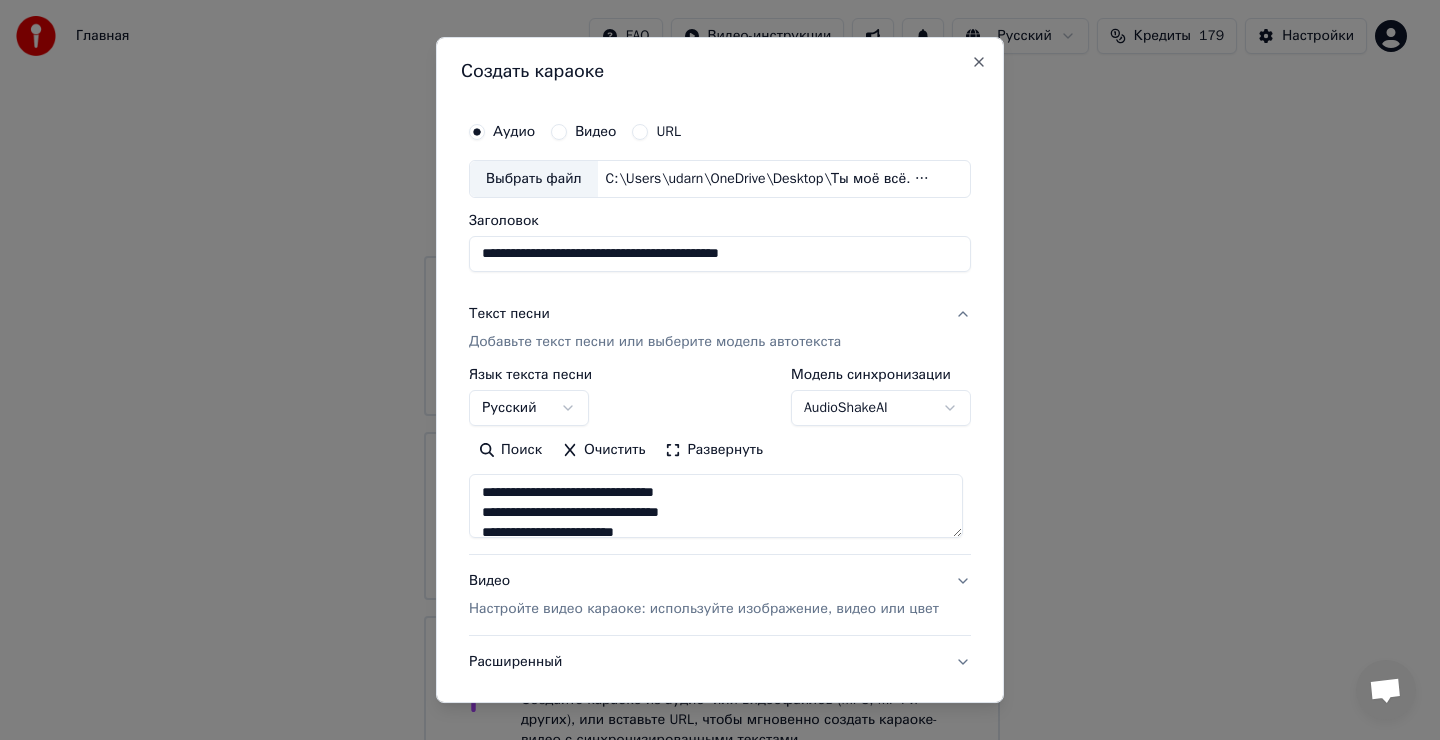 type on "**********" 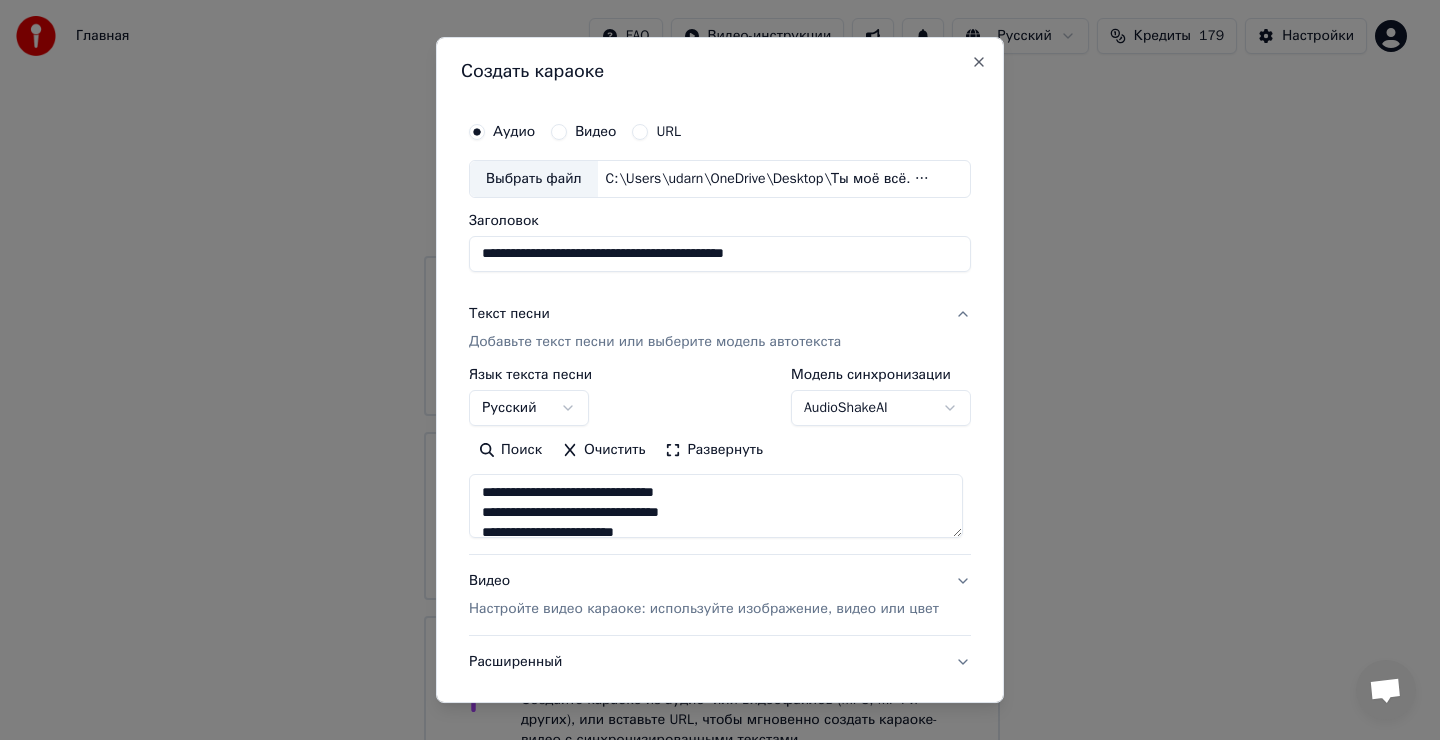 type on "**********" 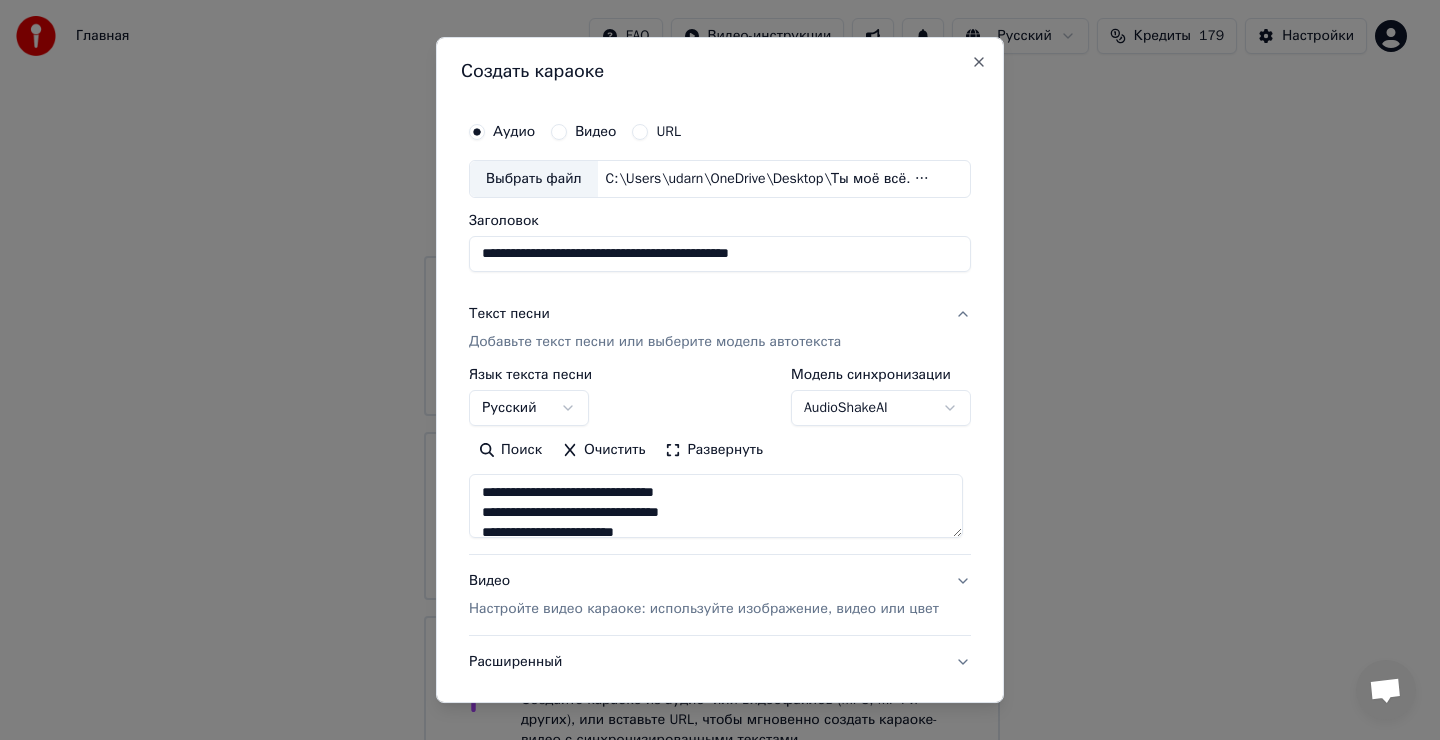 type on "**********" 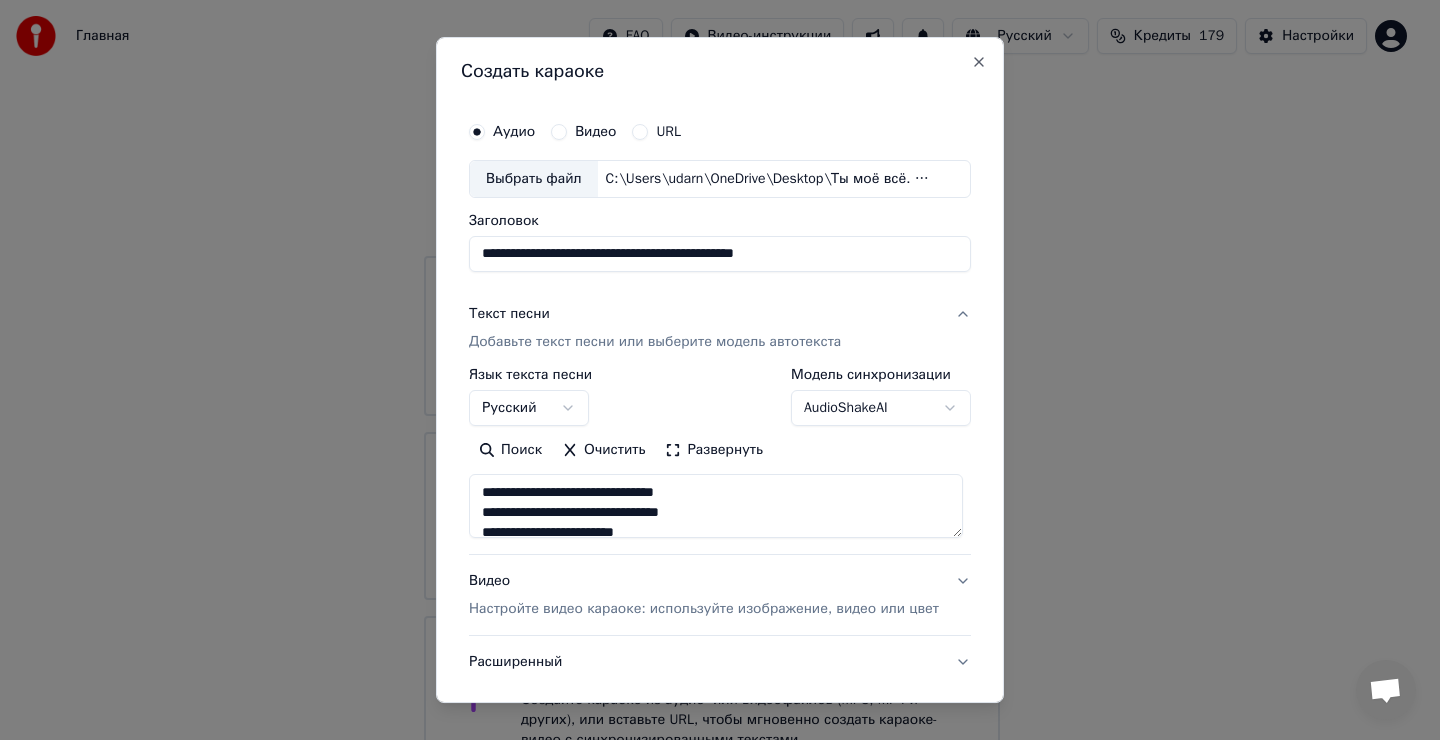 type on "**********" 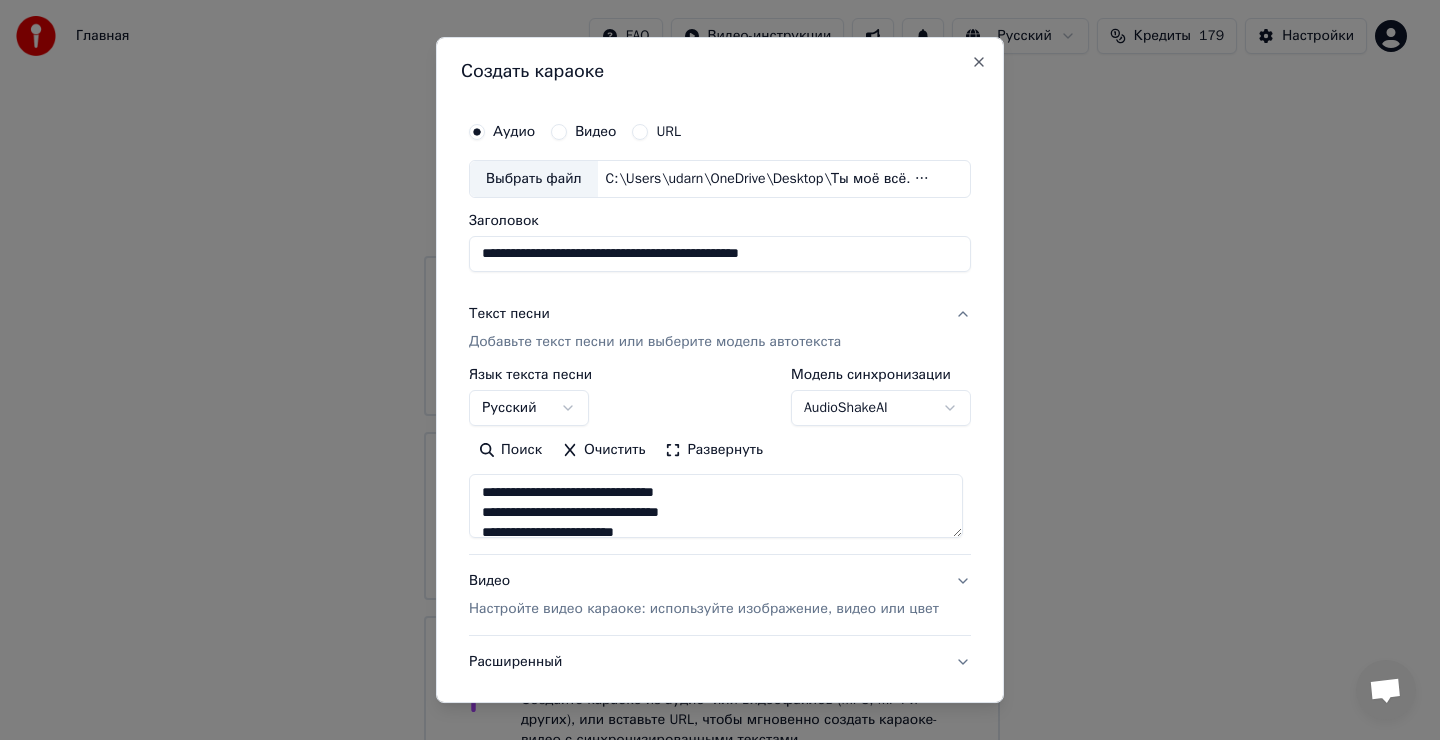 type on "**********" 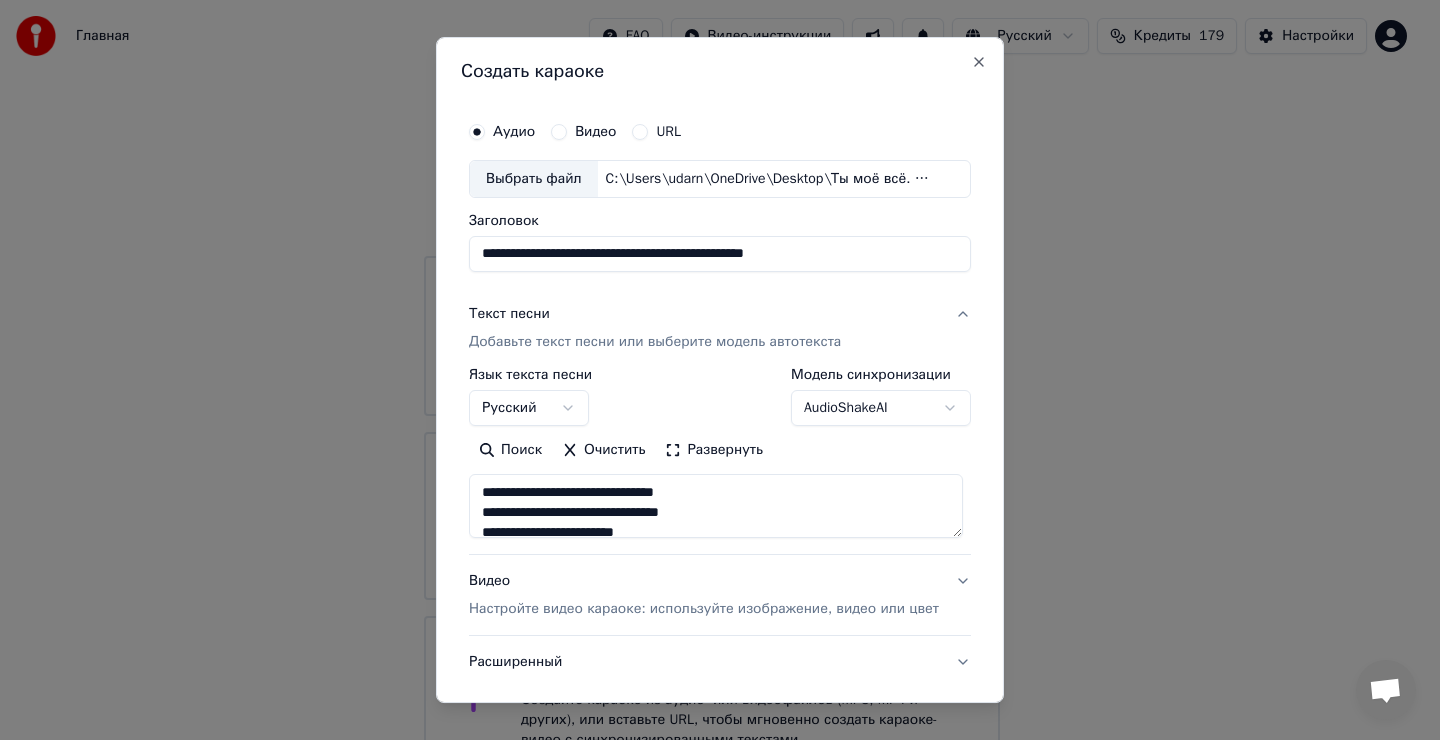 type on "**********" 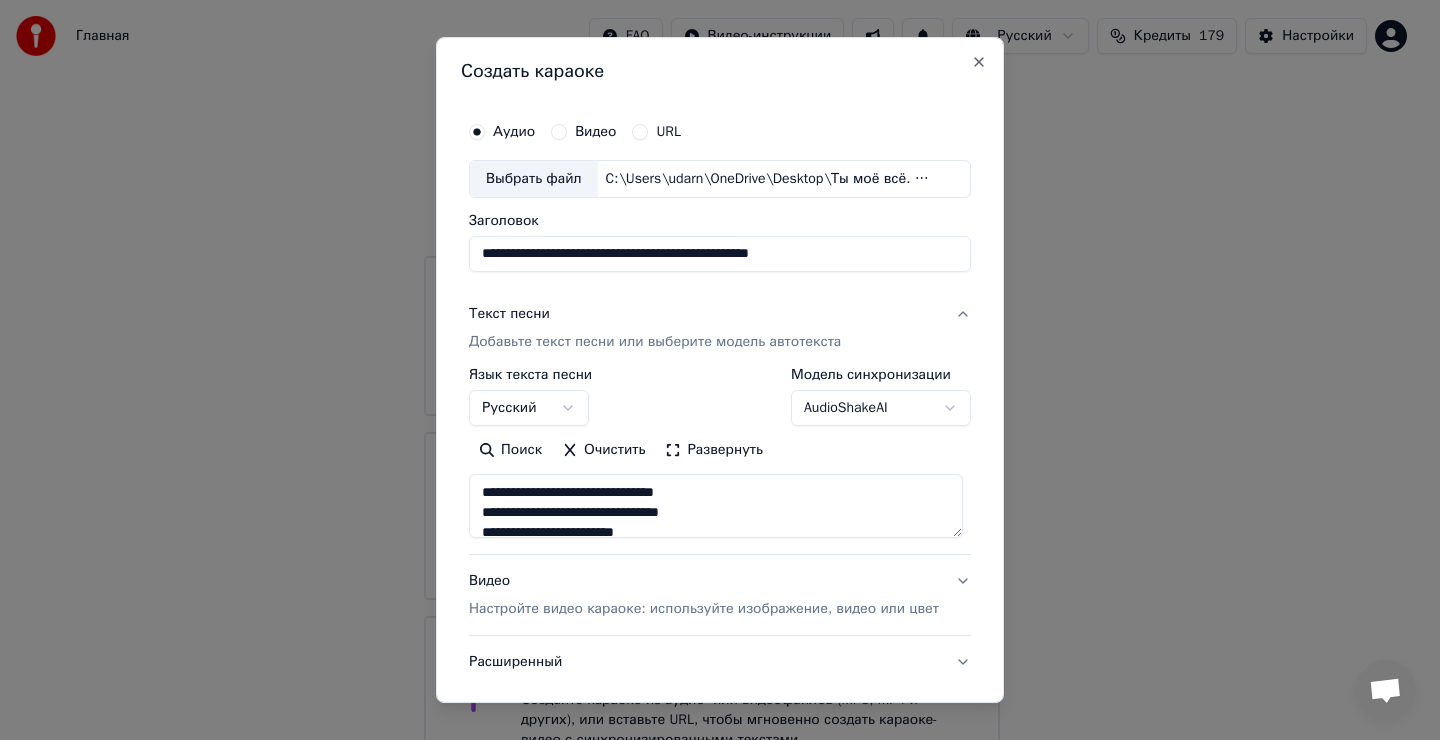 type on "**********" 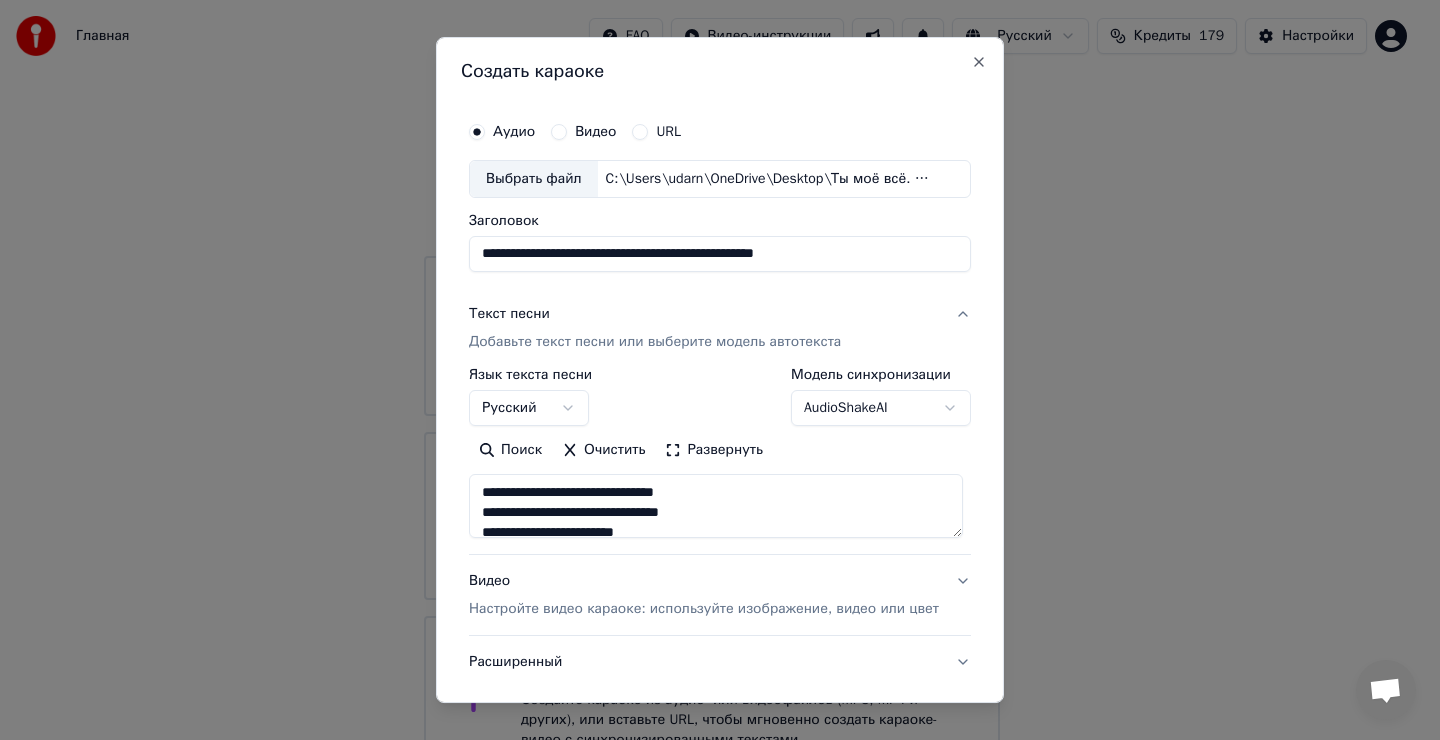 type on "**********" 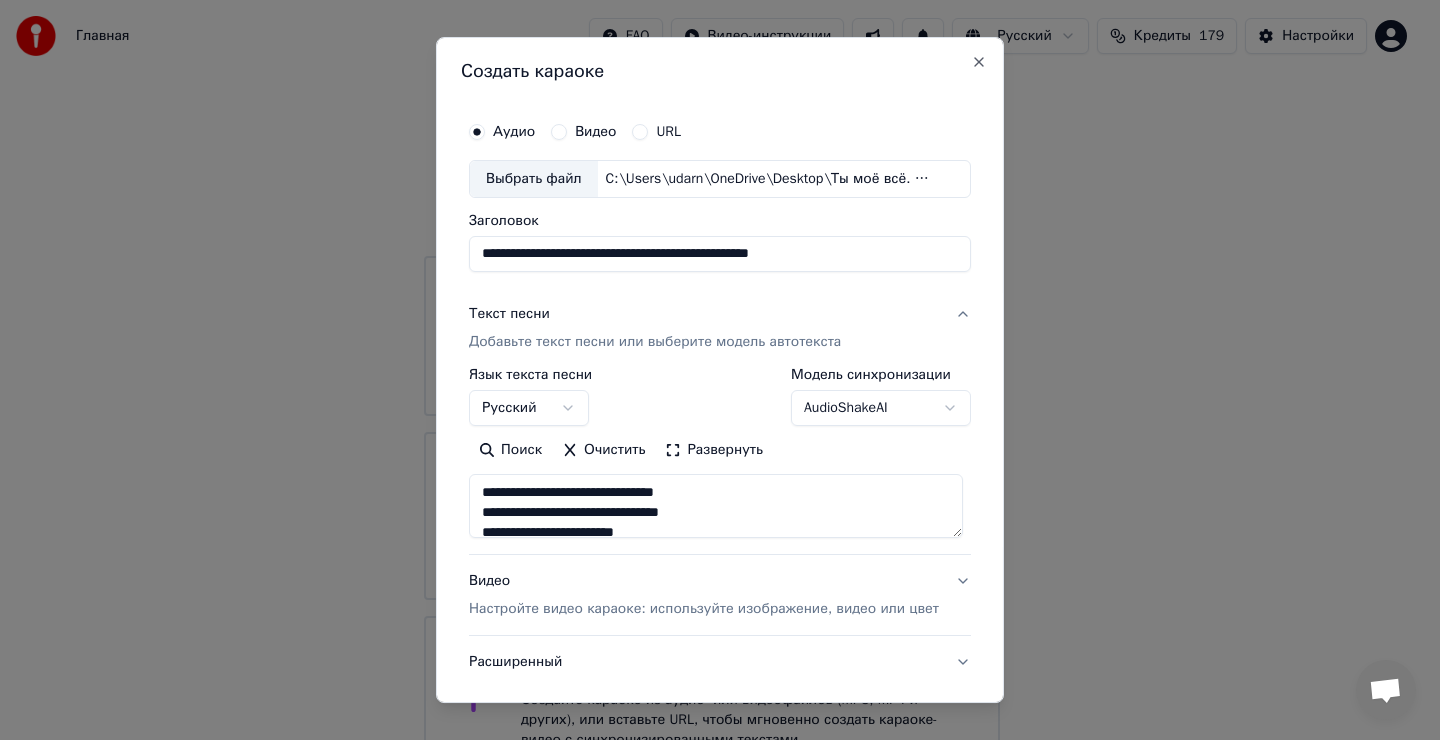 type on "**********" 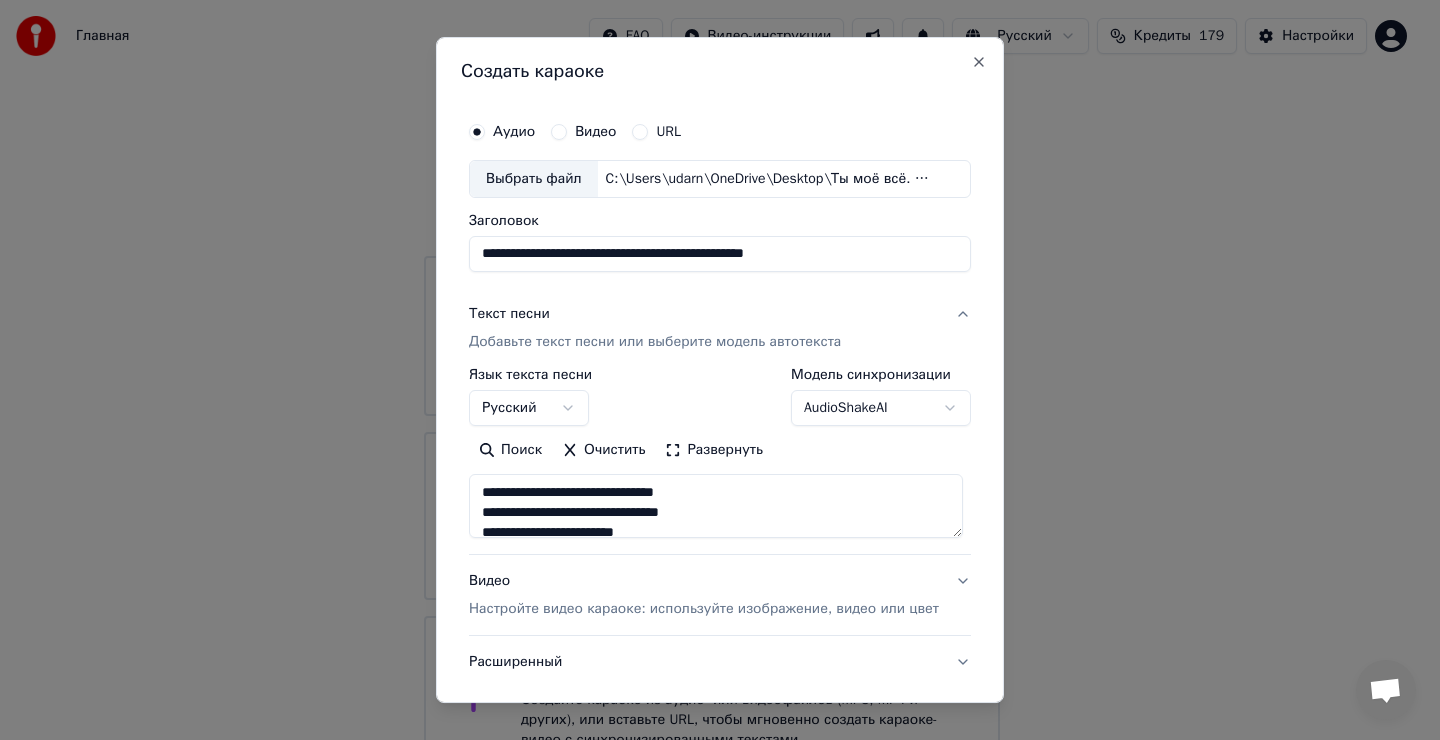 type on "**********" 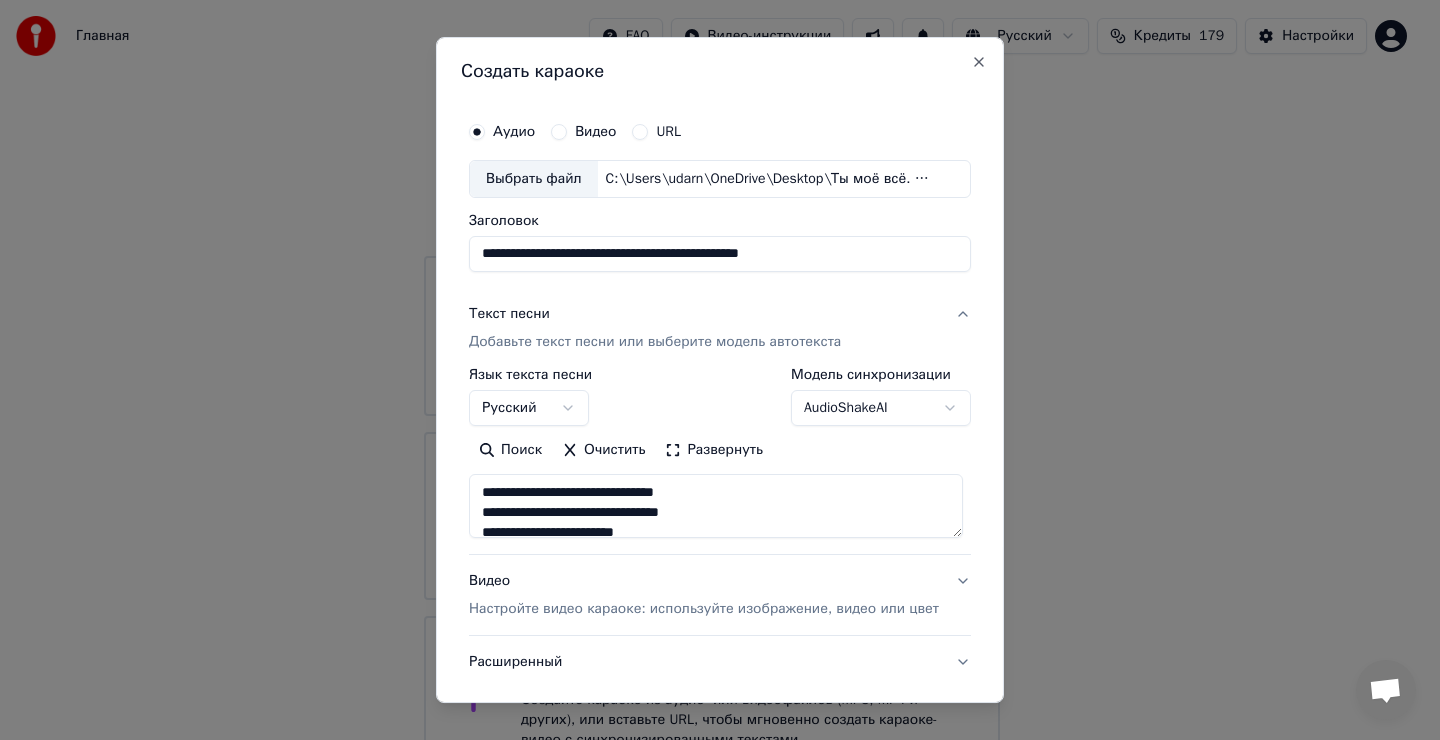 type on "**********" 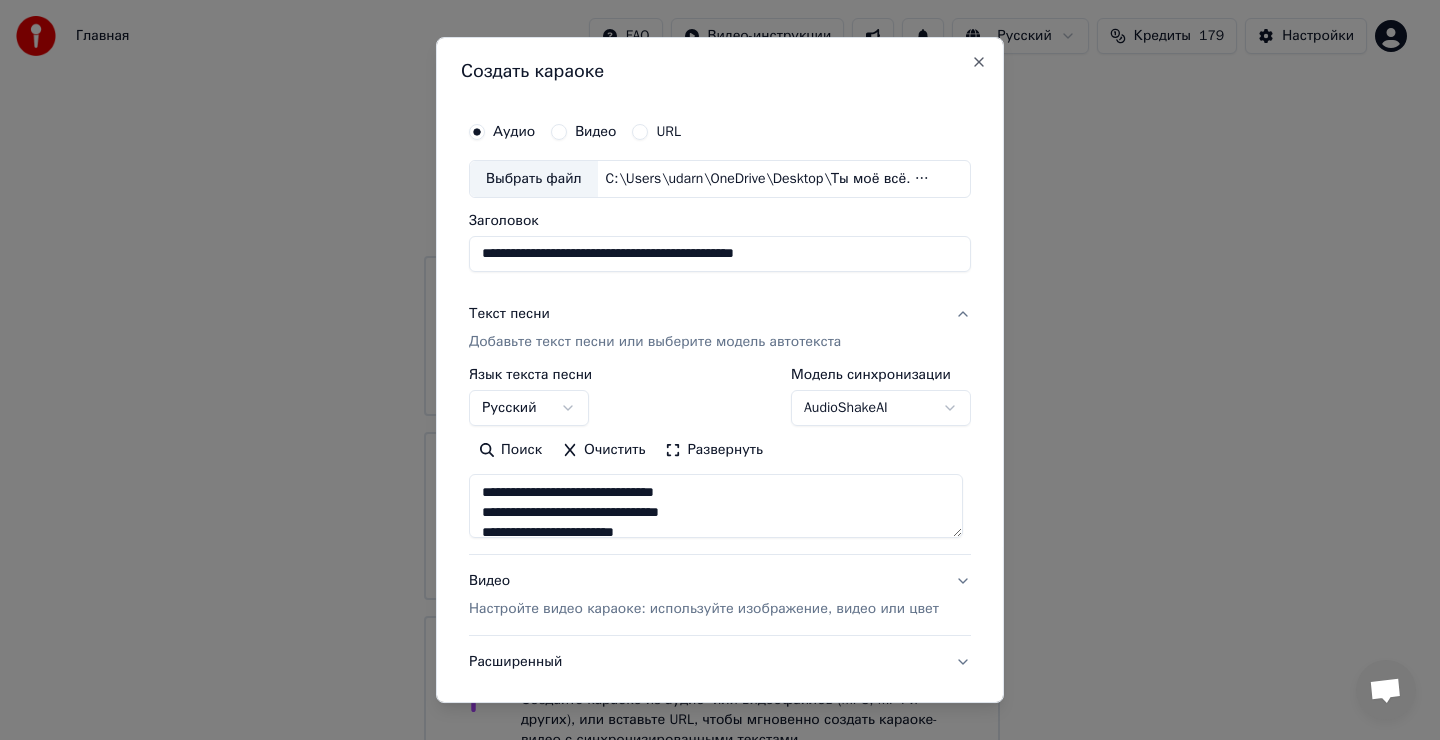 type on "**********" 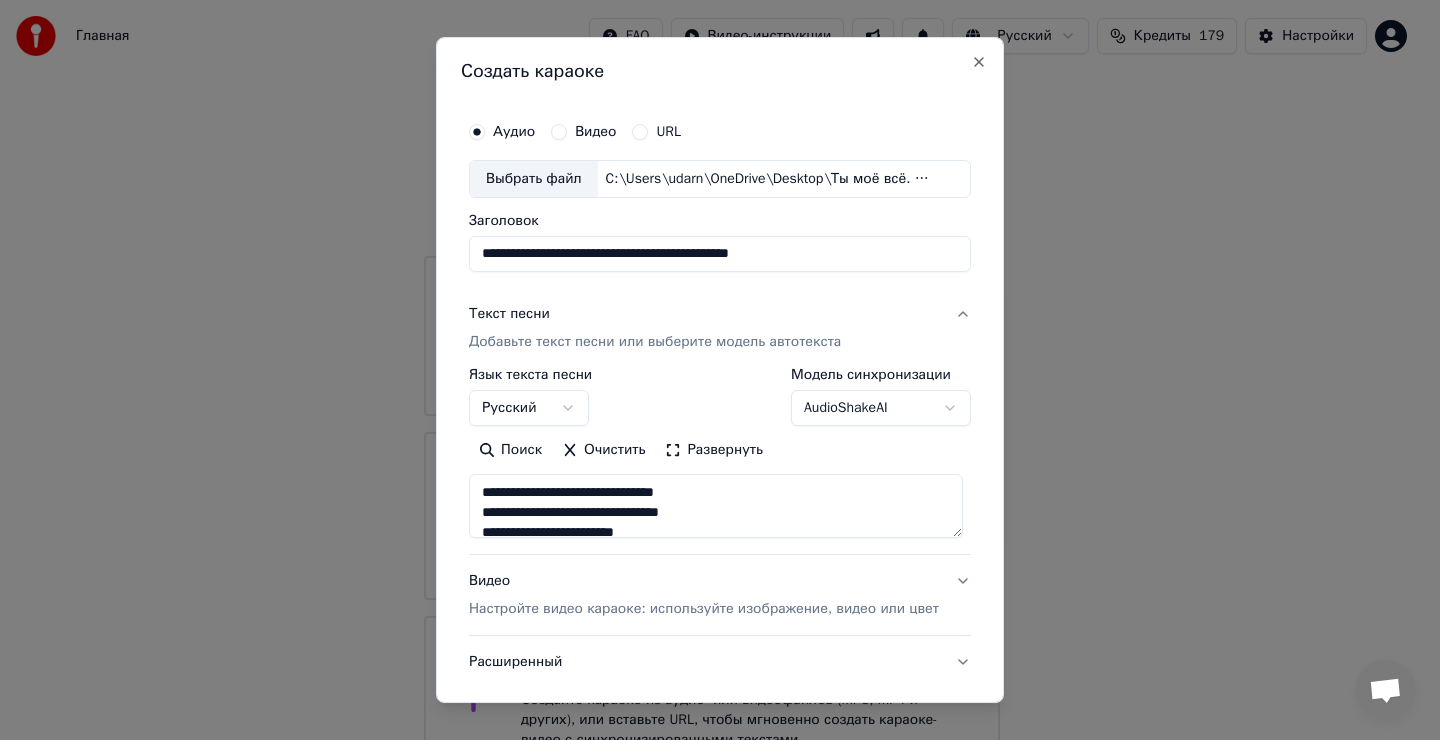type on "**********" 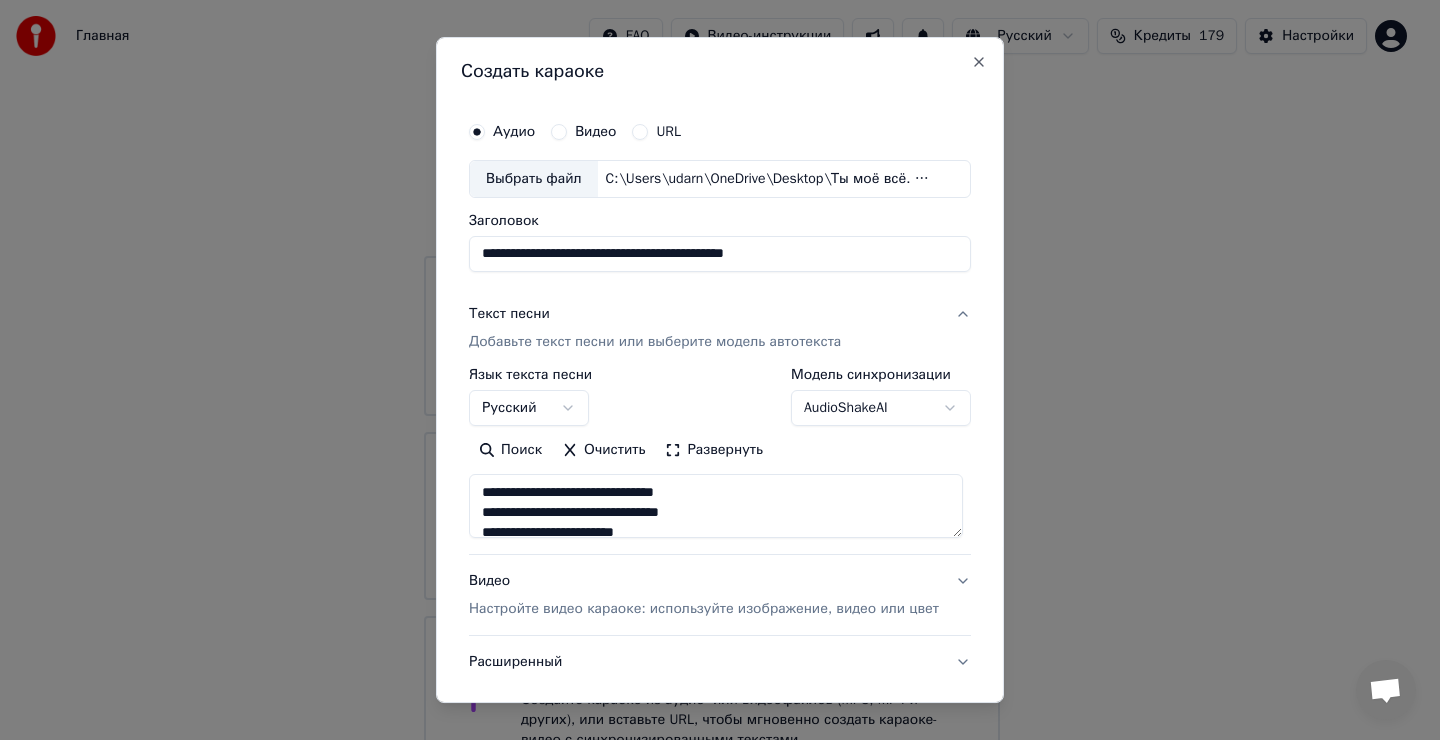 type on "**********" 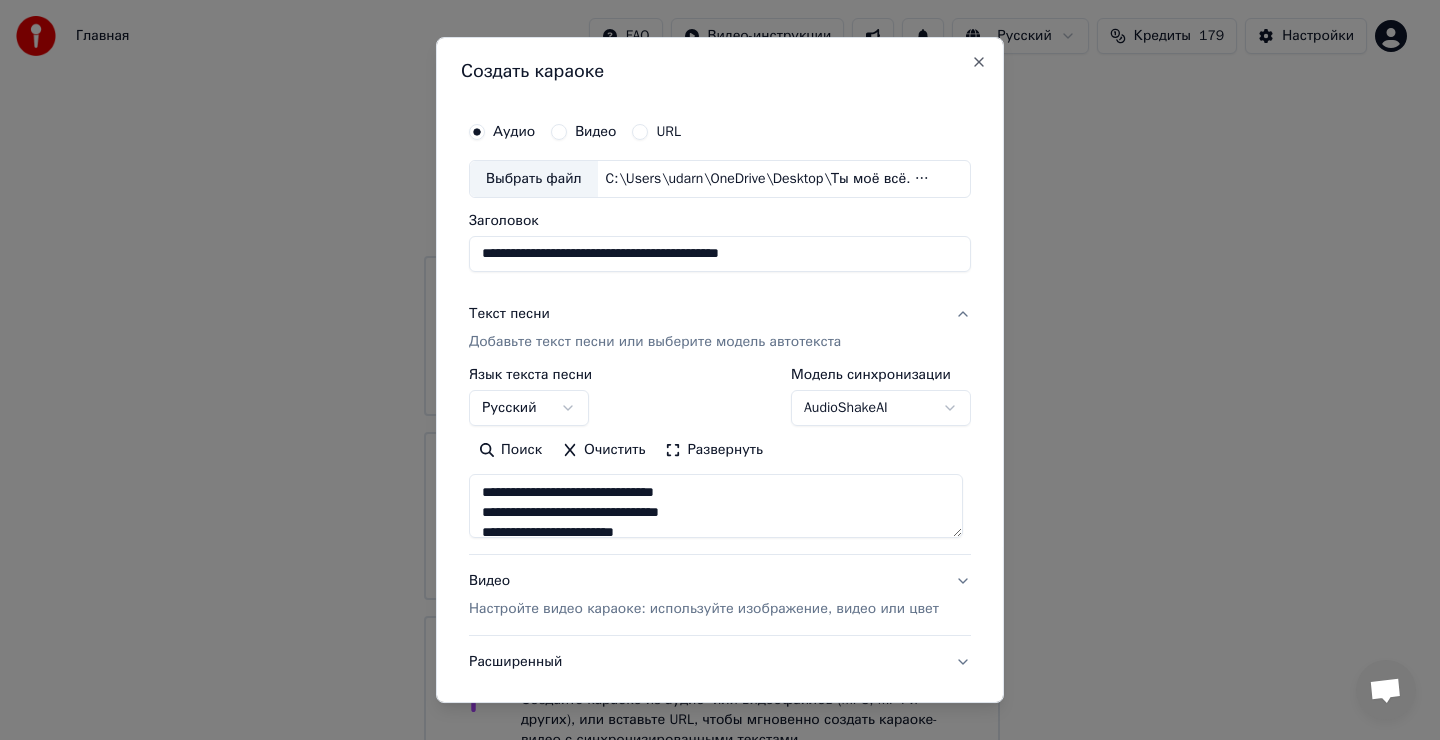 type on "**********" 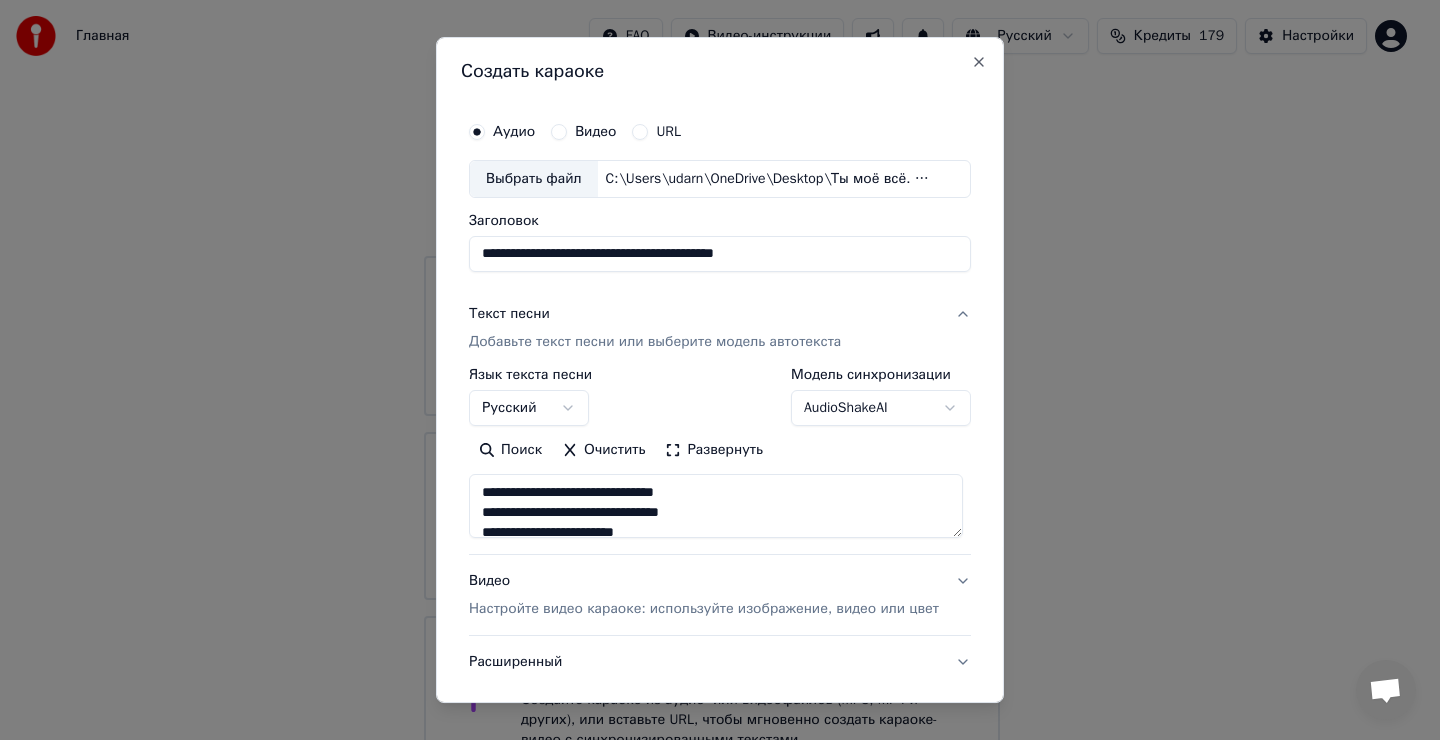 type on "**********" 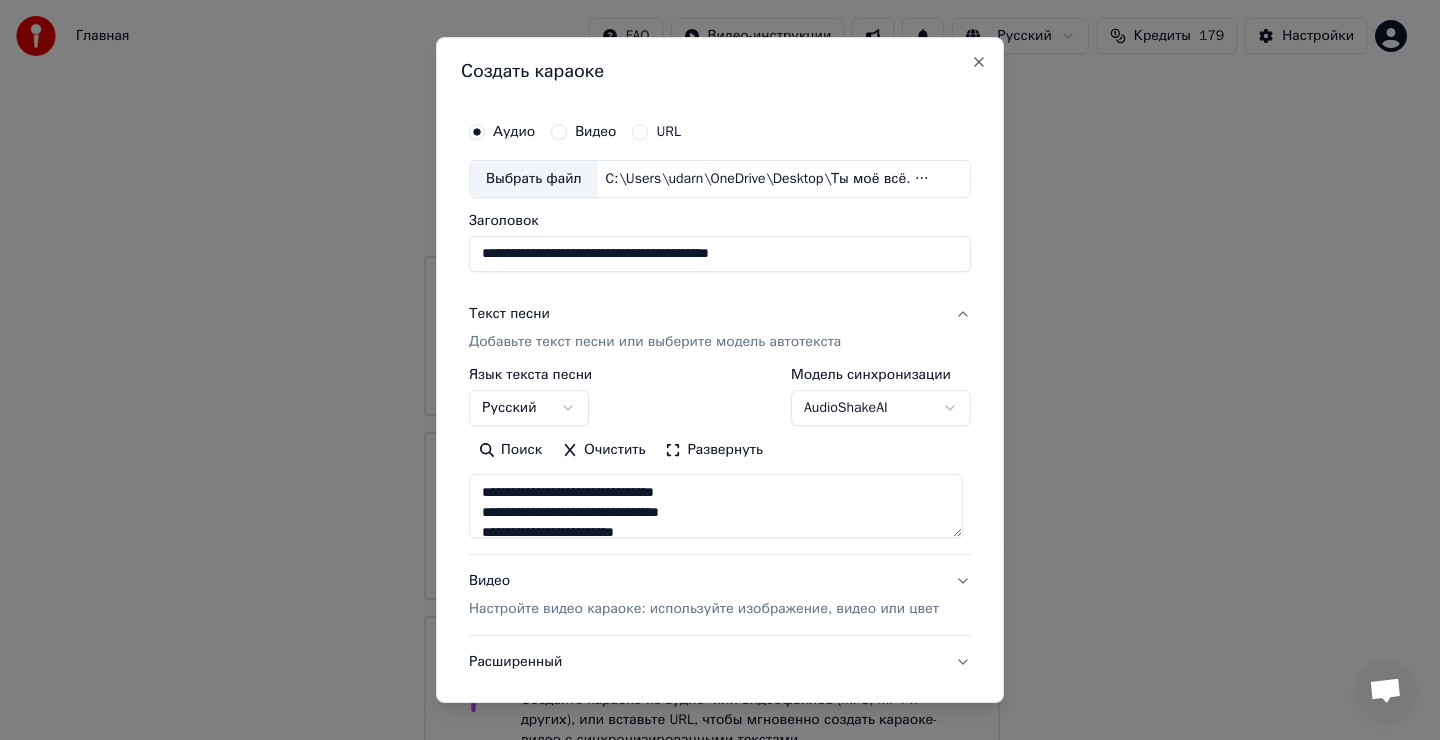 type on "**********" 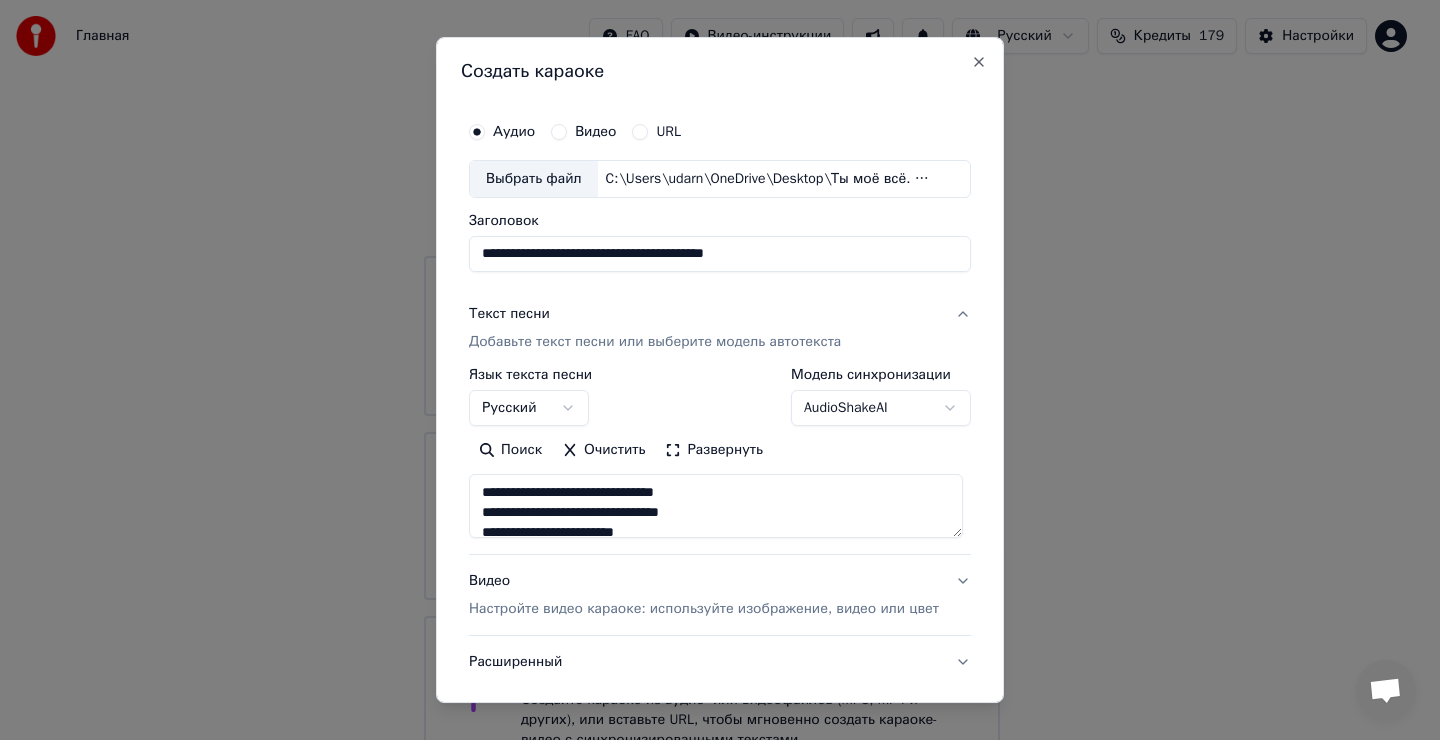 type on "**********" 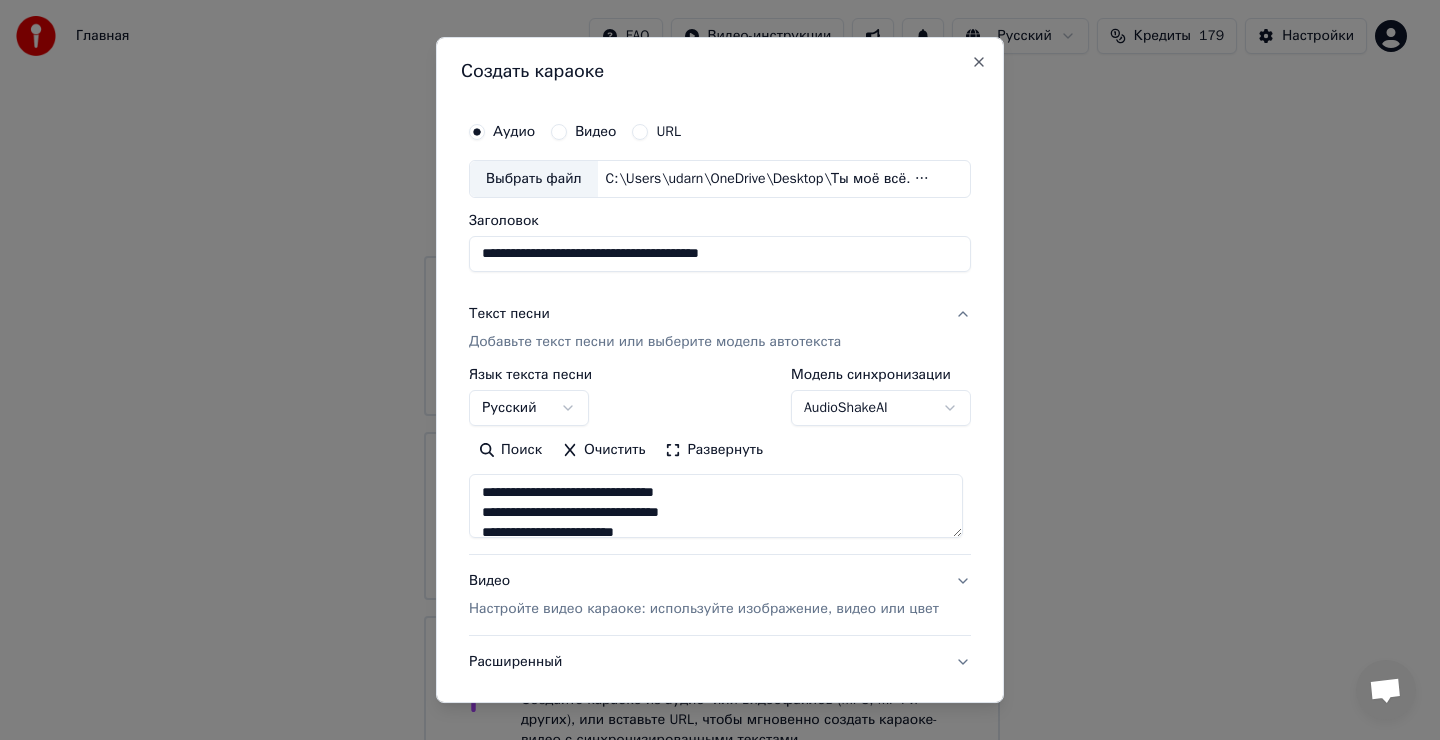 type on "**********" 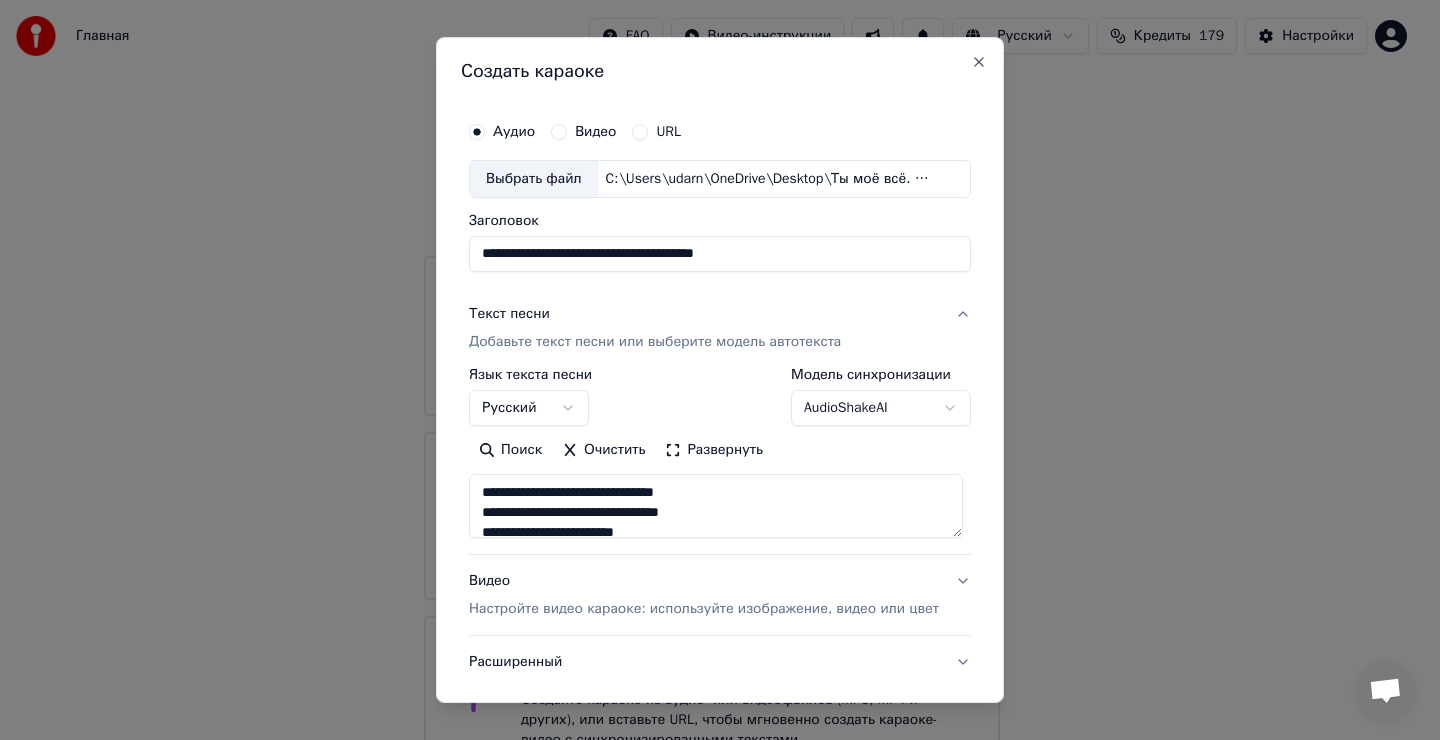 type on "**********" 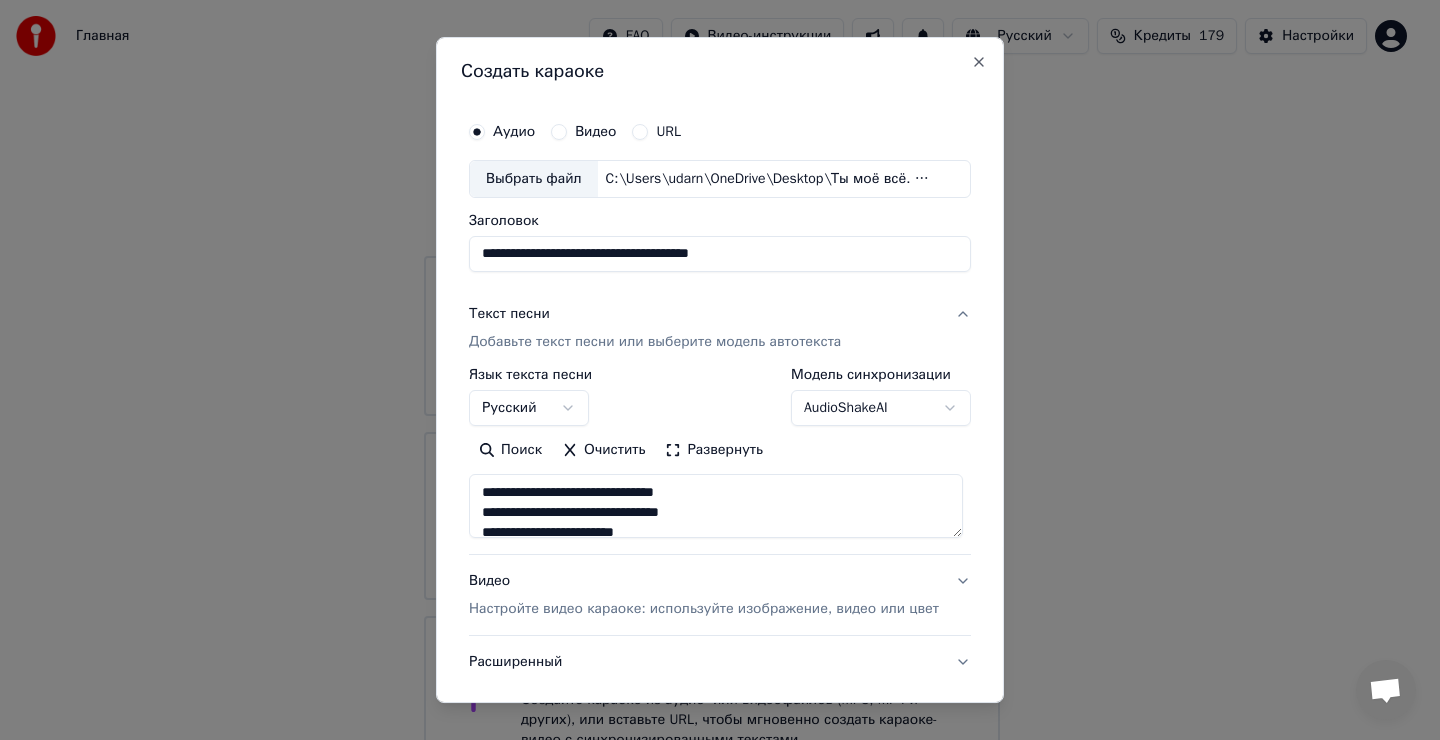 type on "**********" 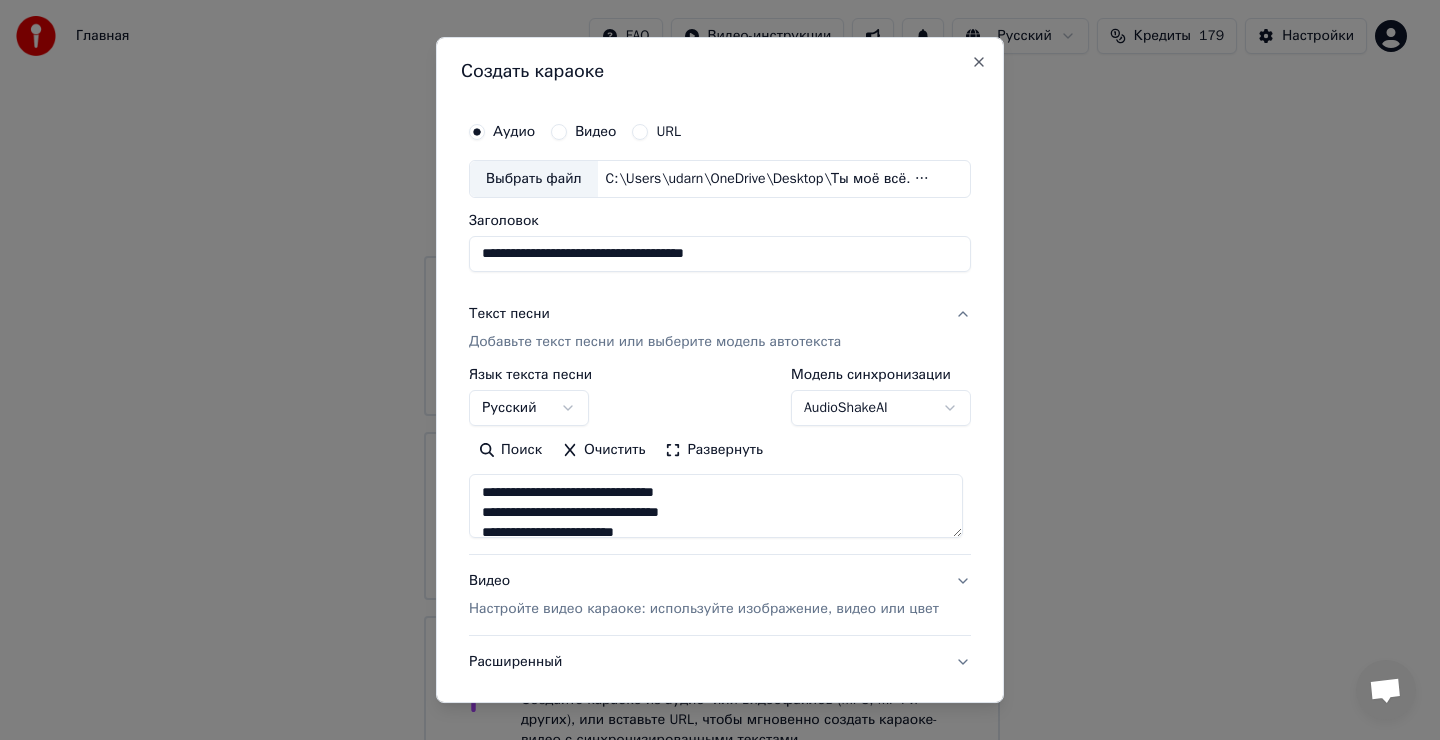 type on "**********" 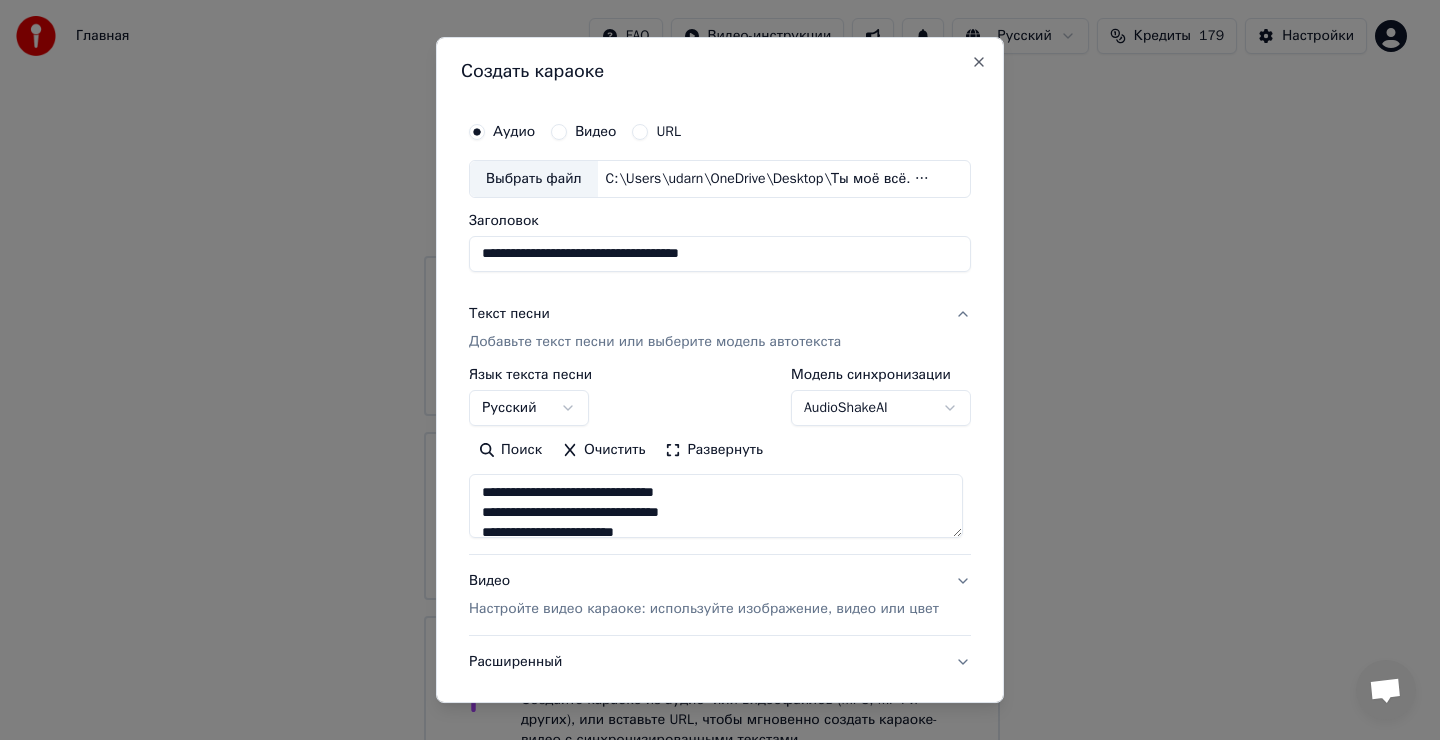 type on "**********" 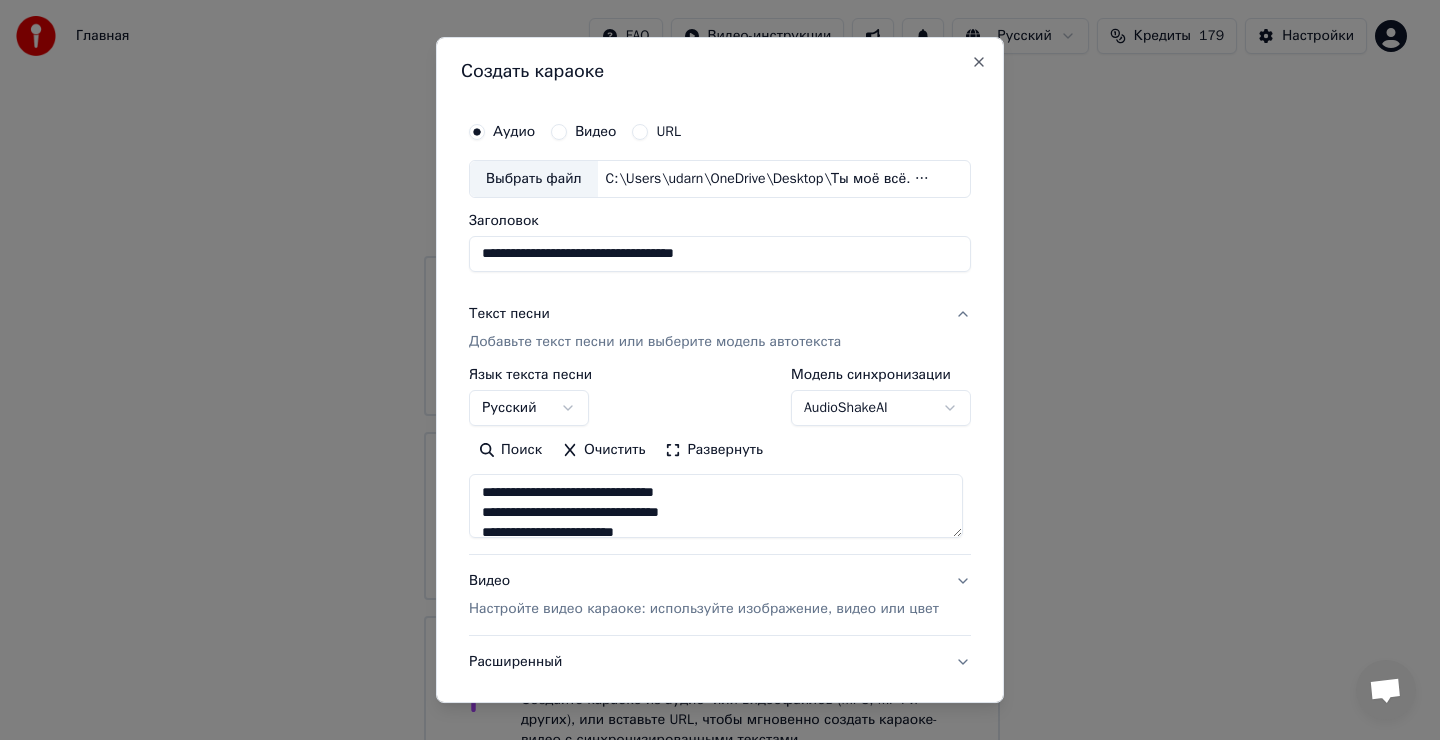 type on "**********" 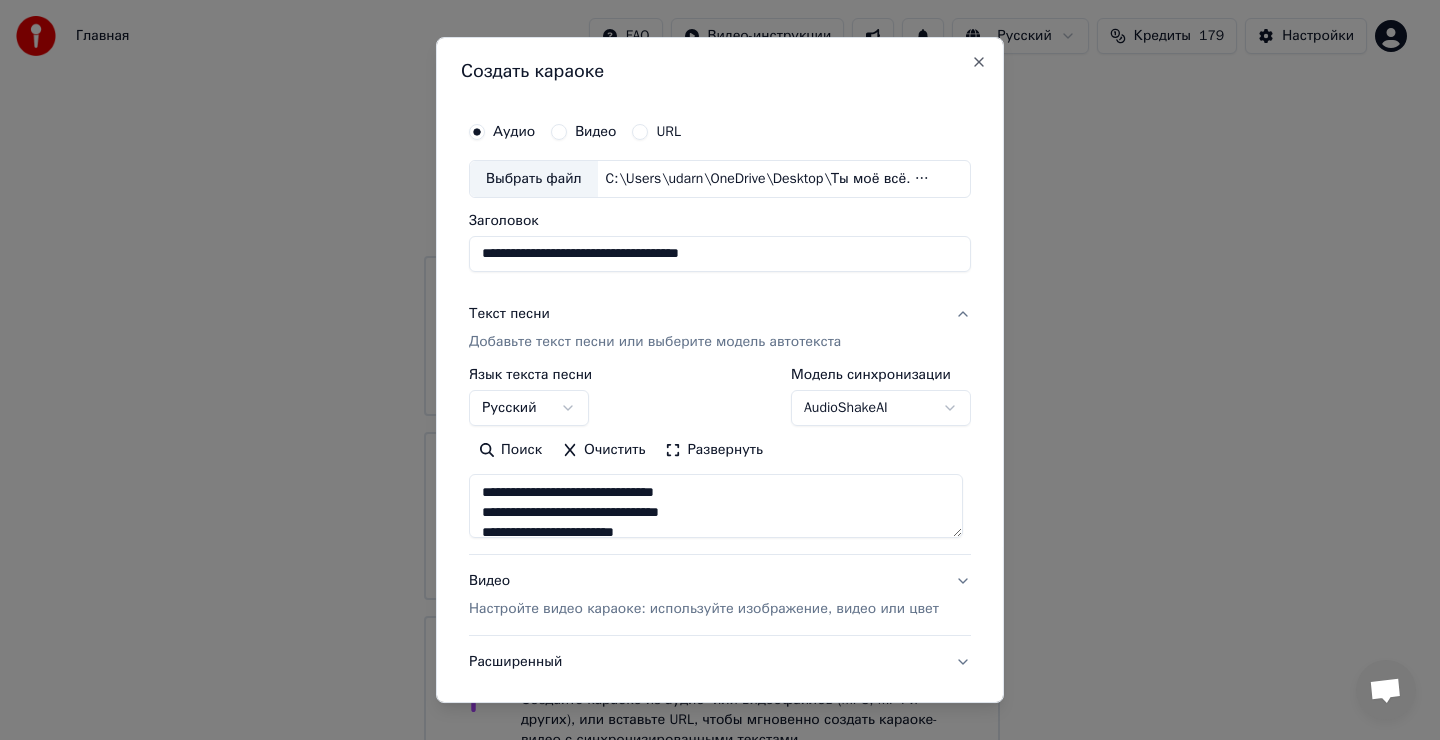 click on "**********" at bounding box center (720, 254) 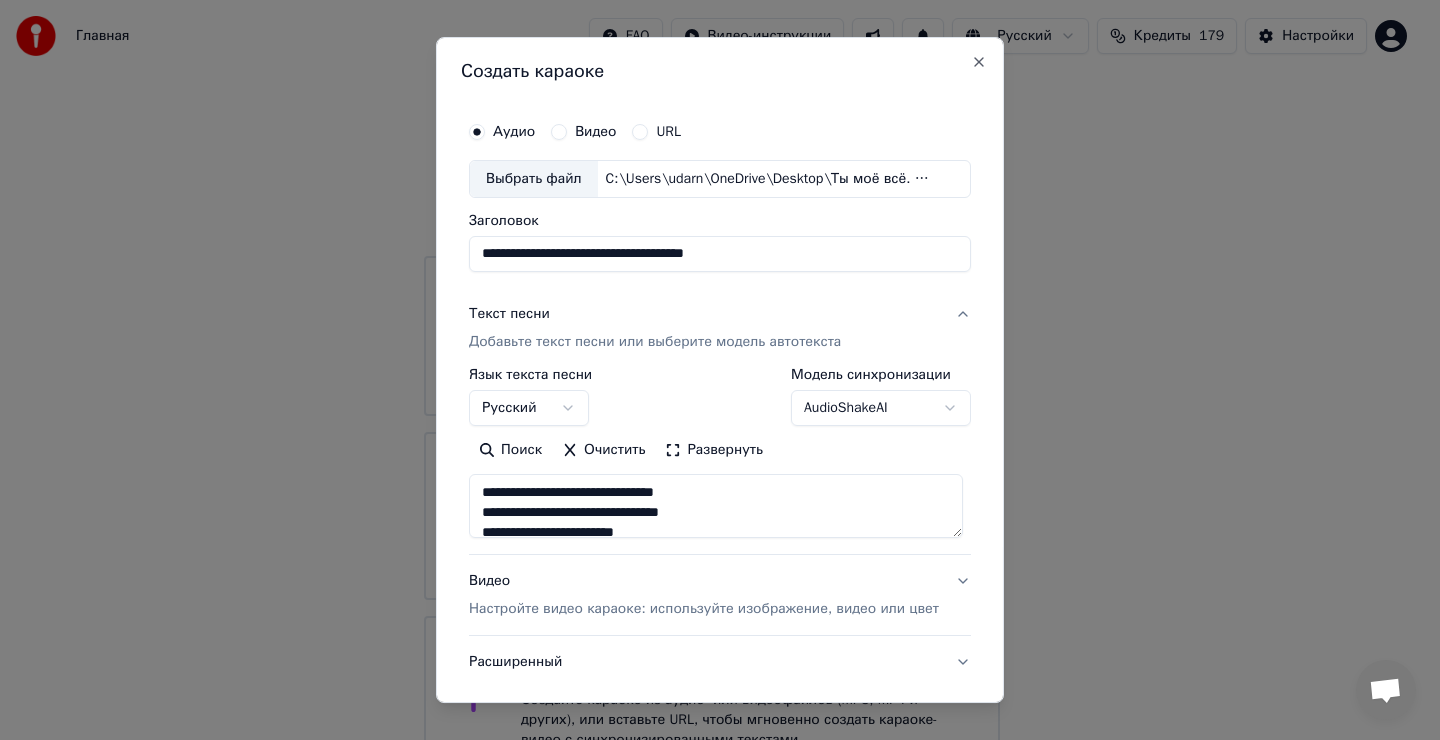 type on "**********" 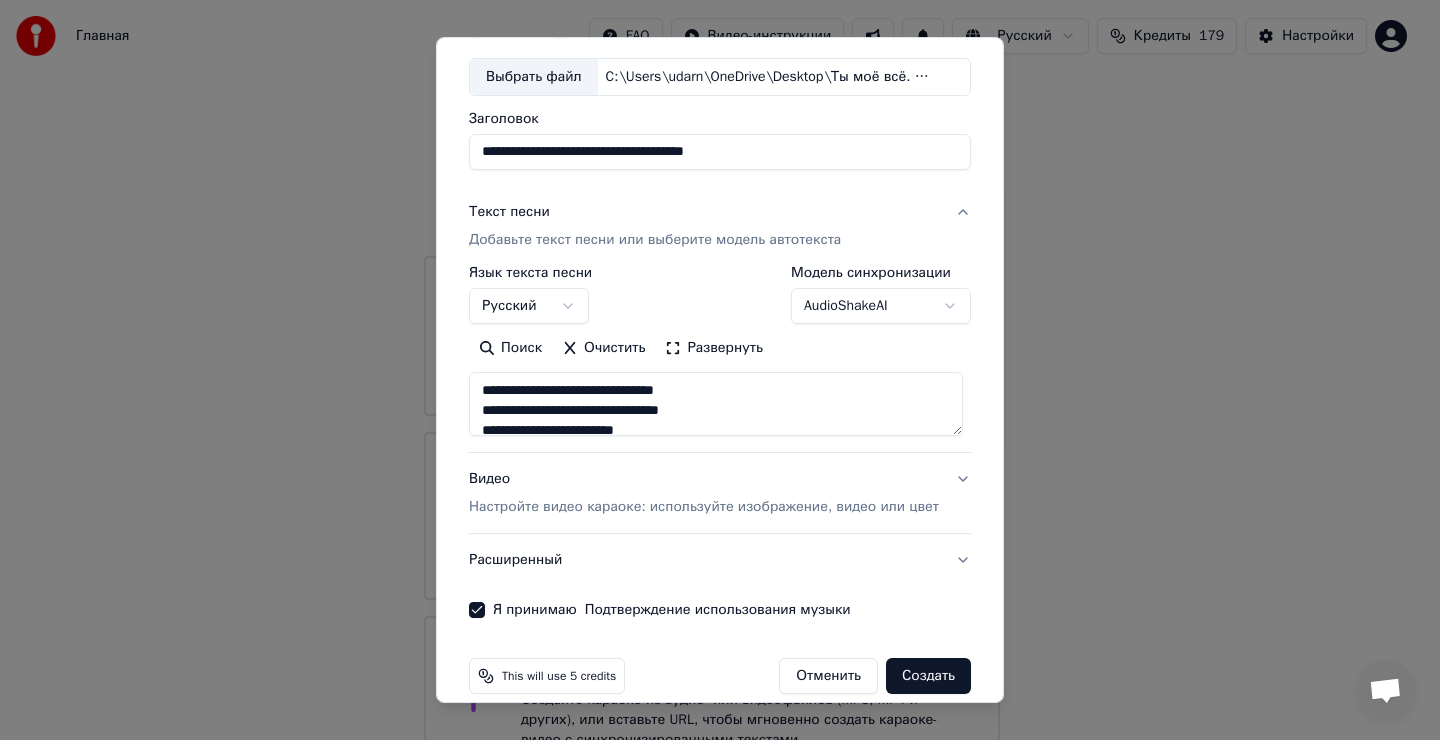 scroll, scrollTop: 126, scrollLeft: 0, axis: vertical 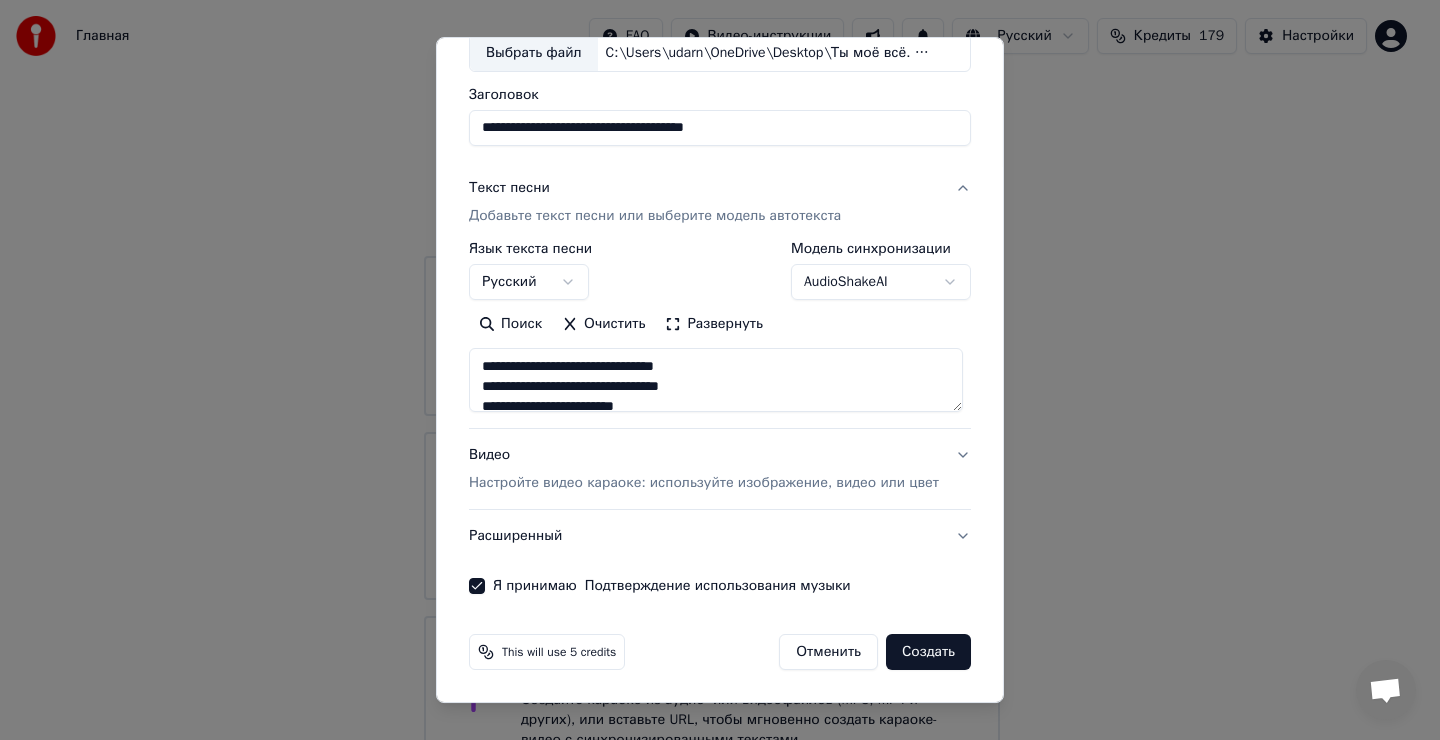 click on "Видео Настройте видео караоке: используйте изображение, видео или цвет" at bounding box center [720, 469] 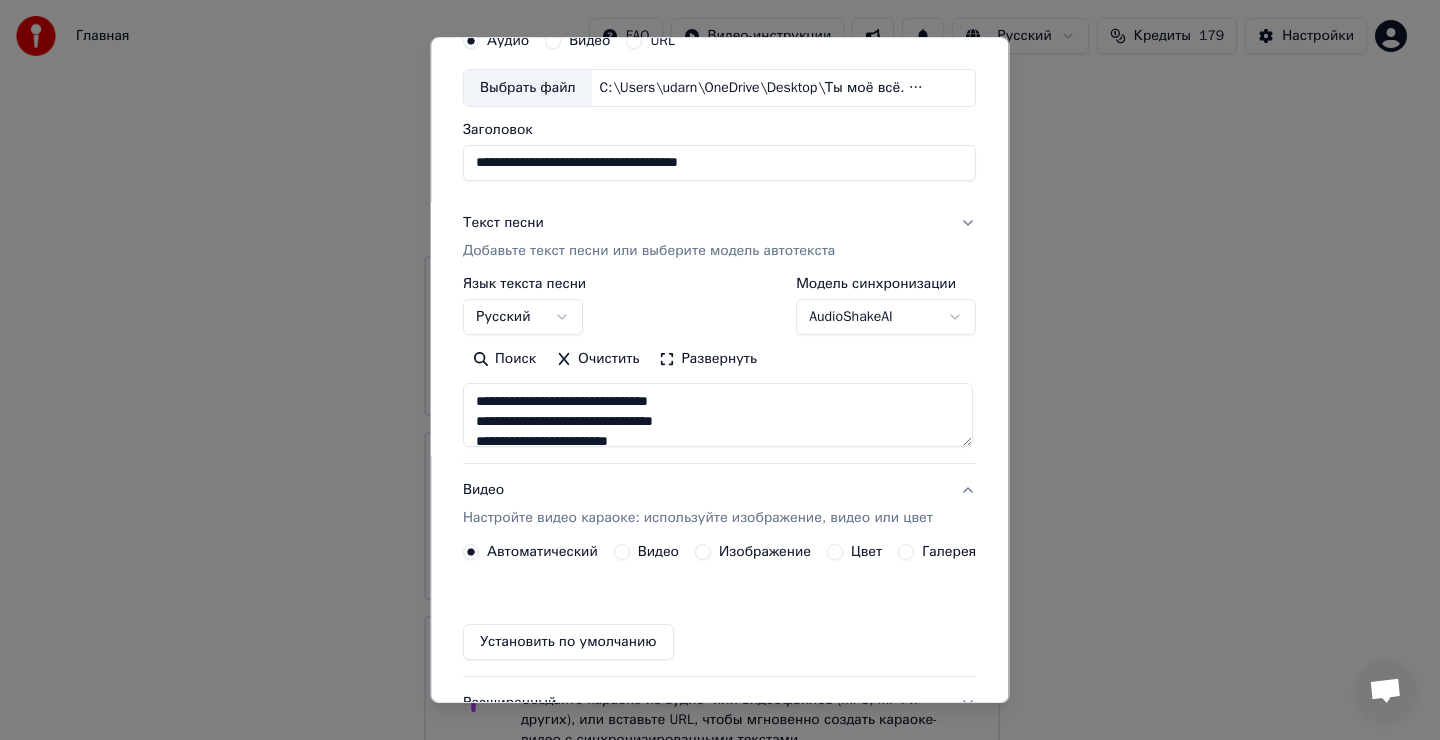 scroll, scrollTop: 72, scrollLeft: 0, axis: vertical 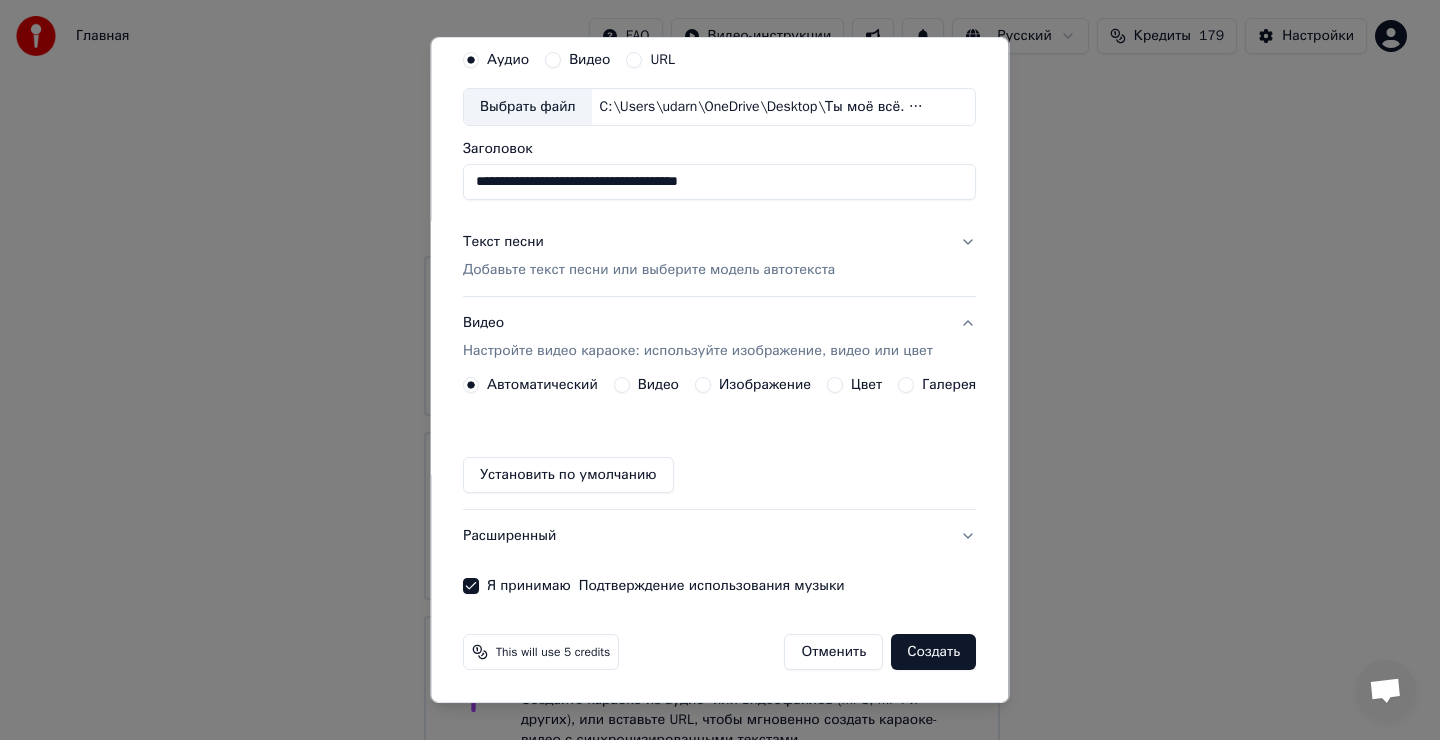 click on "Изображение" at bounding box center [703, 385] 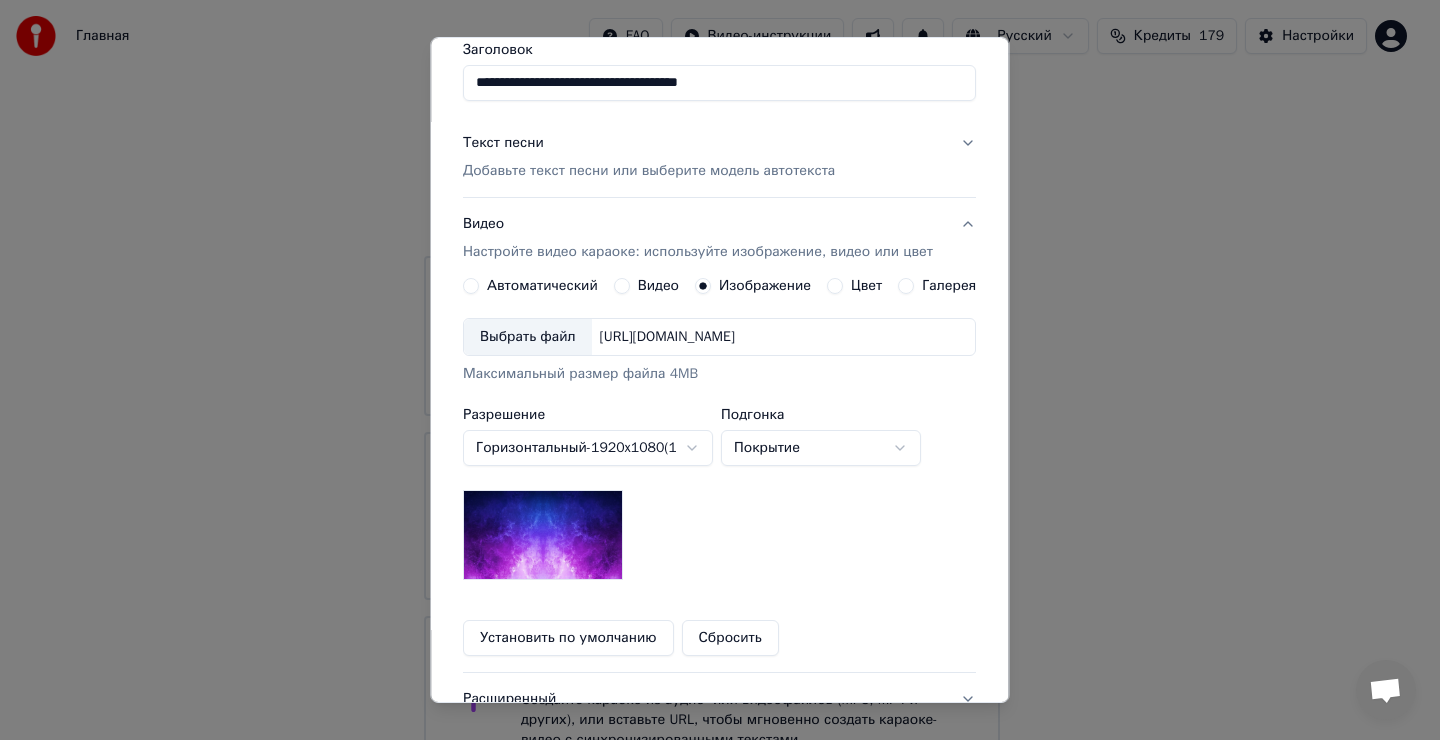 scroll, scrollTop: 172, scrollLeft: 0, axis: vertical 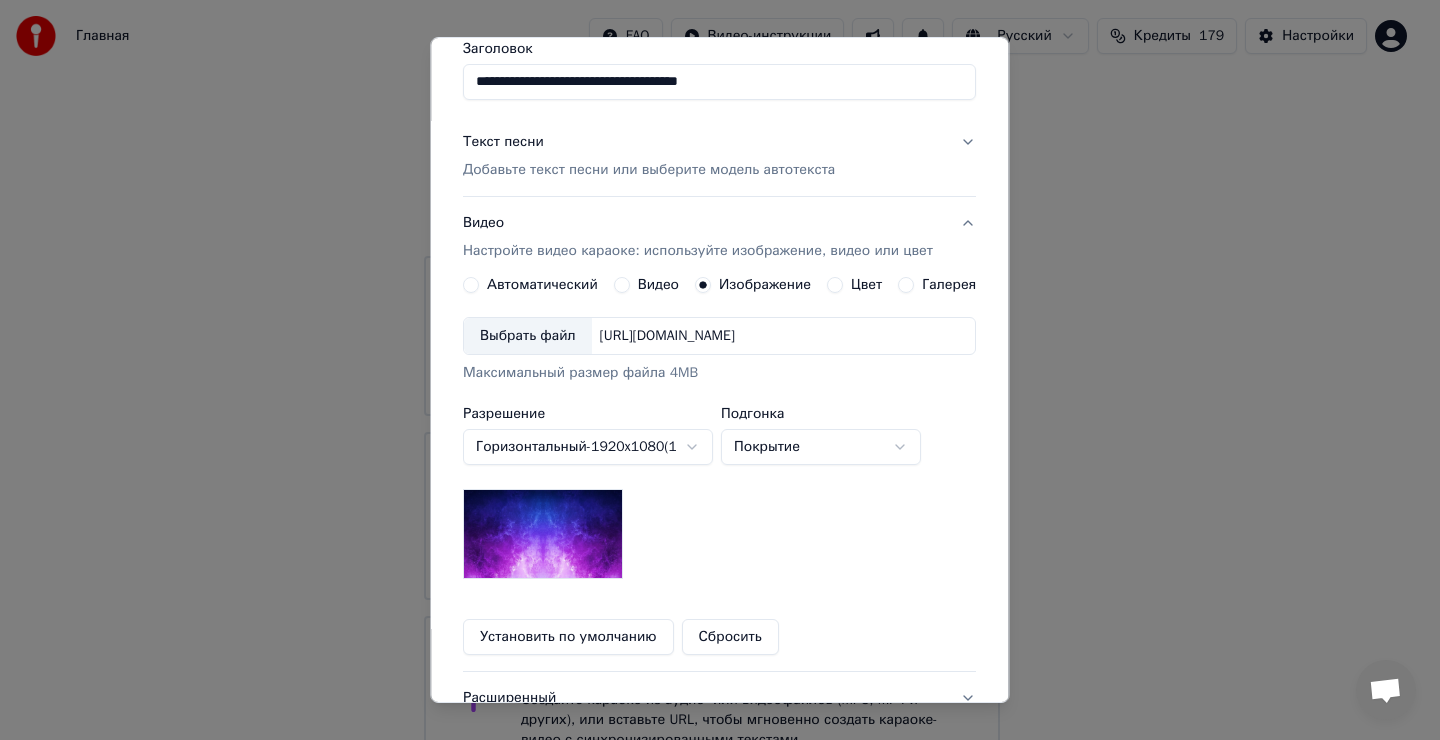 click on "Видео" at bounding box center [622, 285] 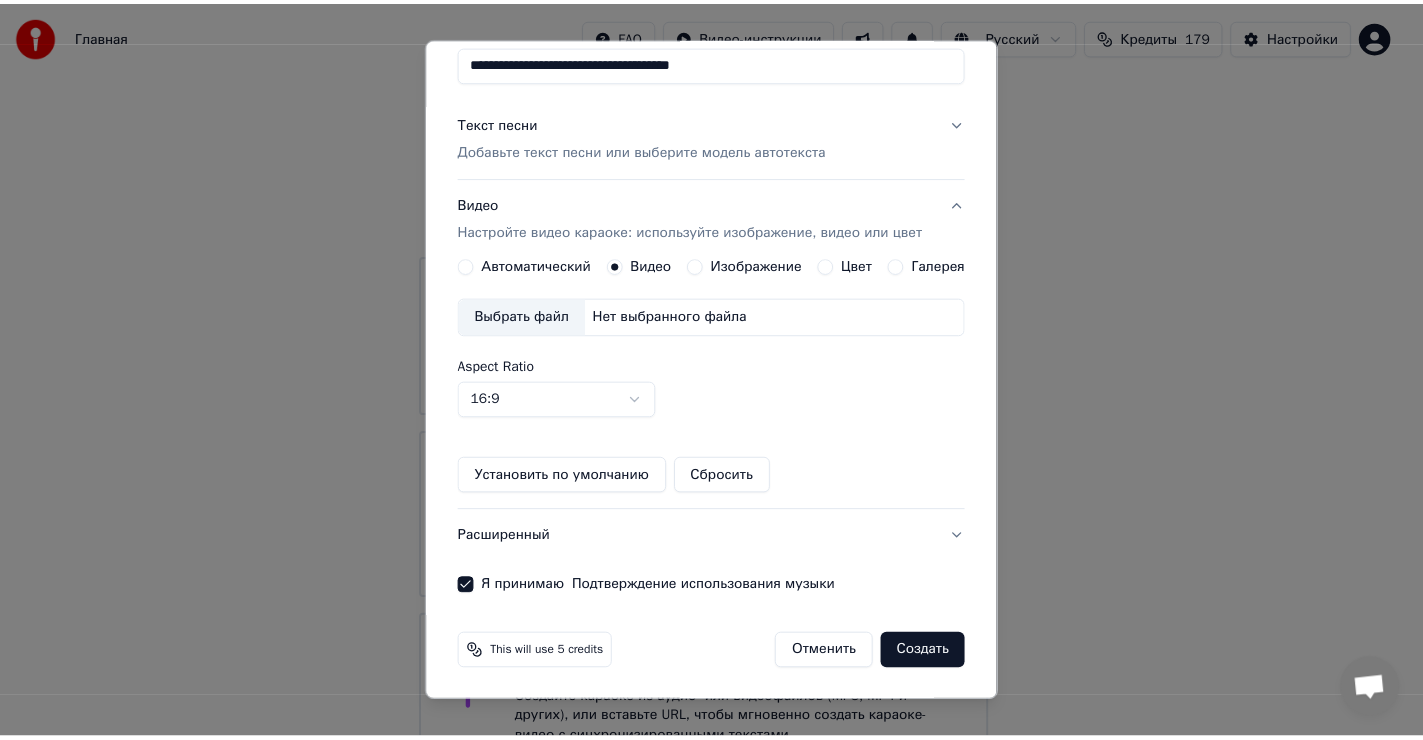 scroll, scrollTop: 192, scrollLeft: 0, axis: vertical 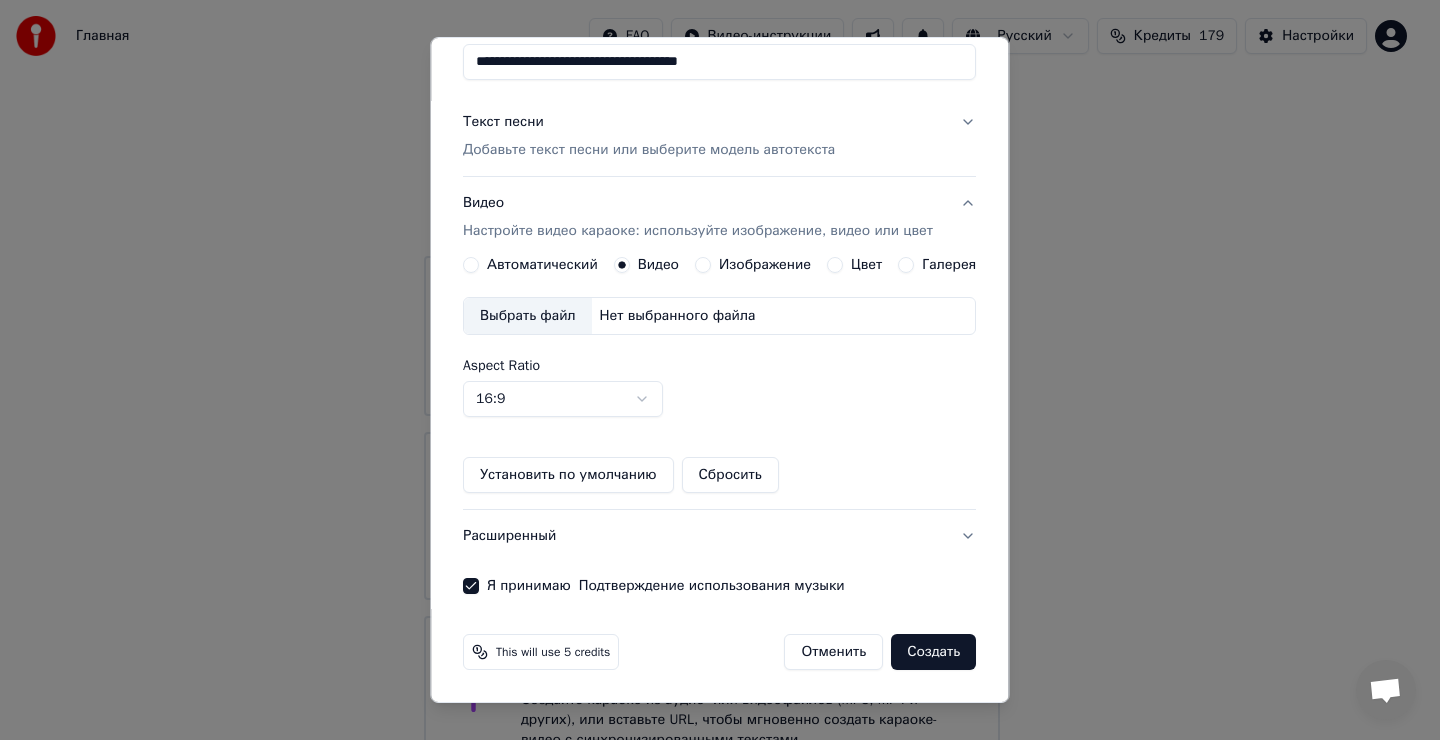 click on "Выбрать файл" at bounding box center [528, 316] 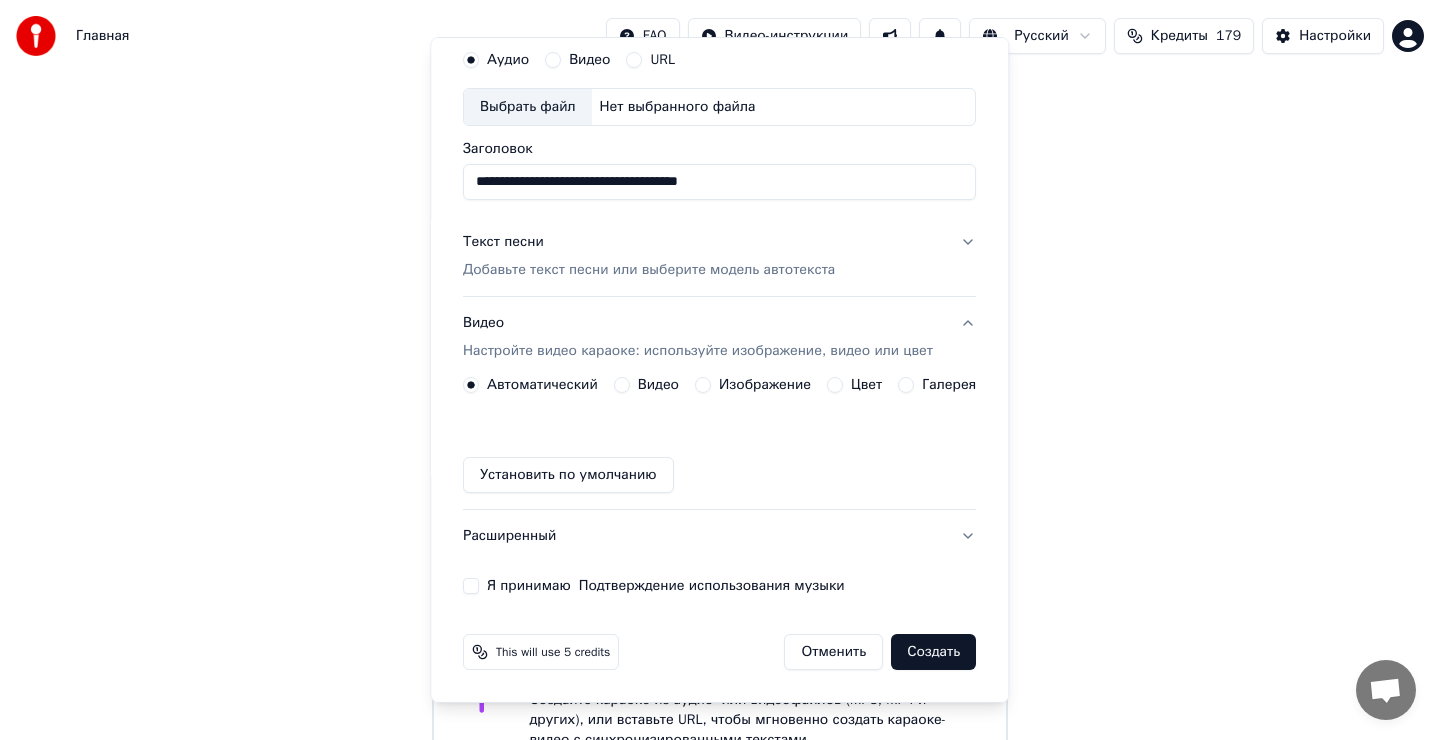 type 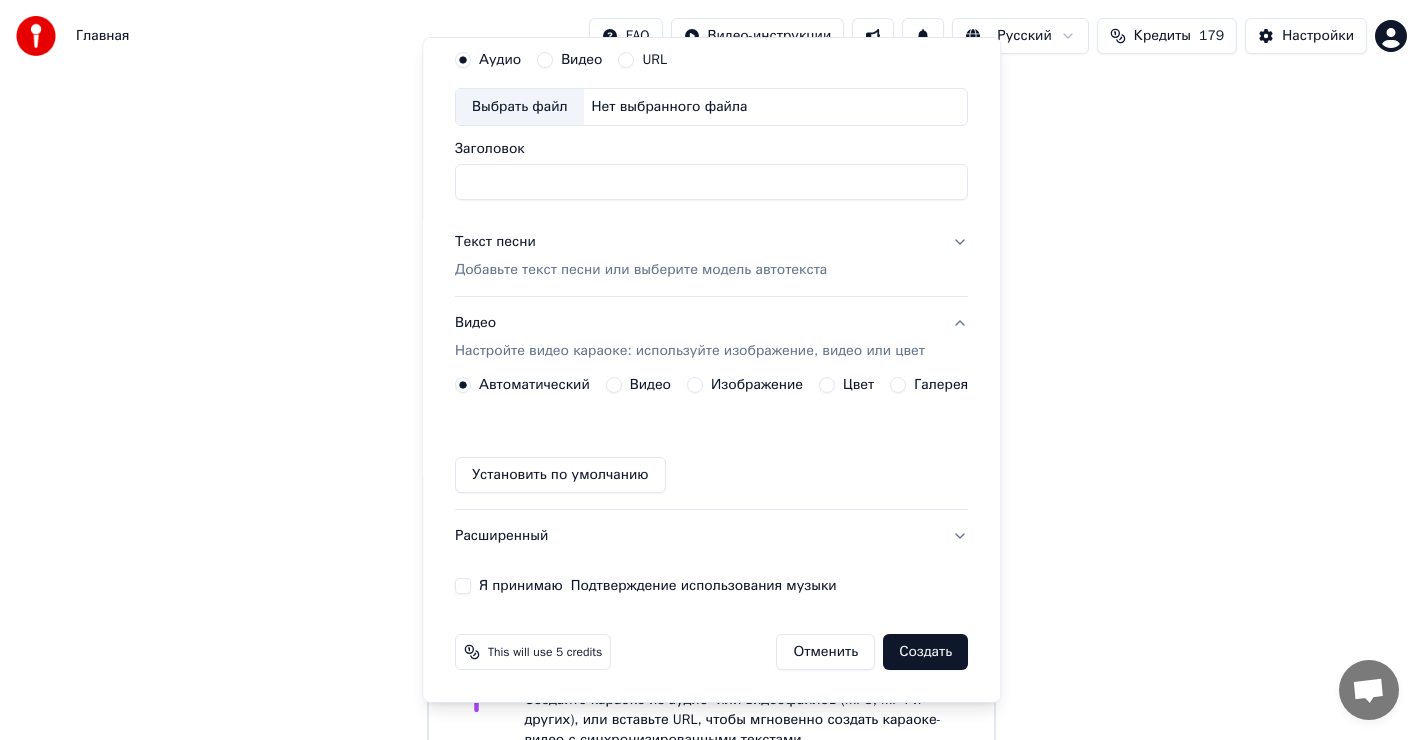 scroll, scrollTop: 72, scrollLeft: 0, axis: vertical 